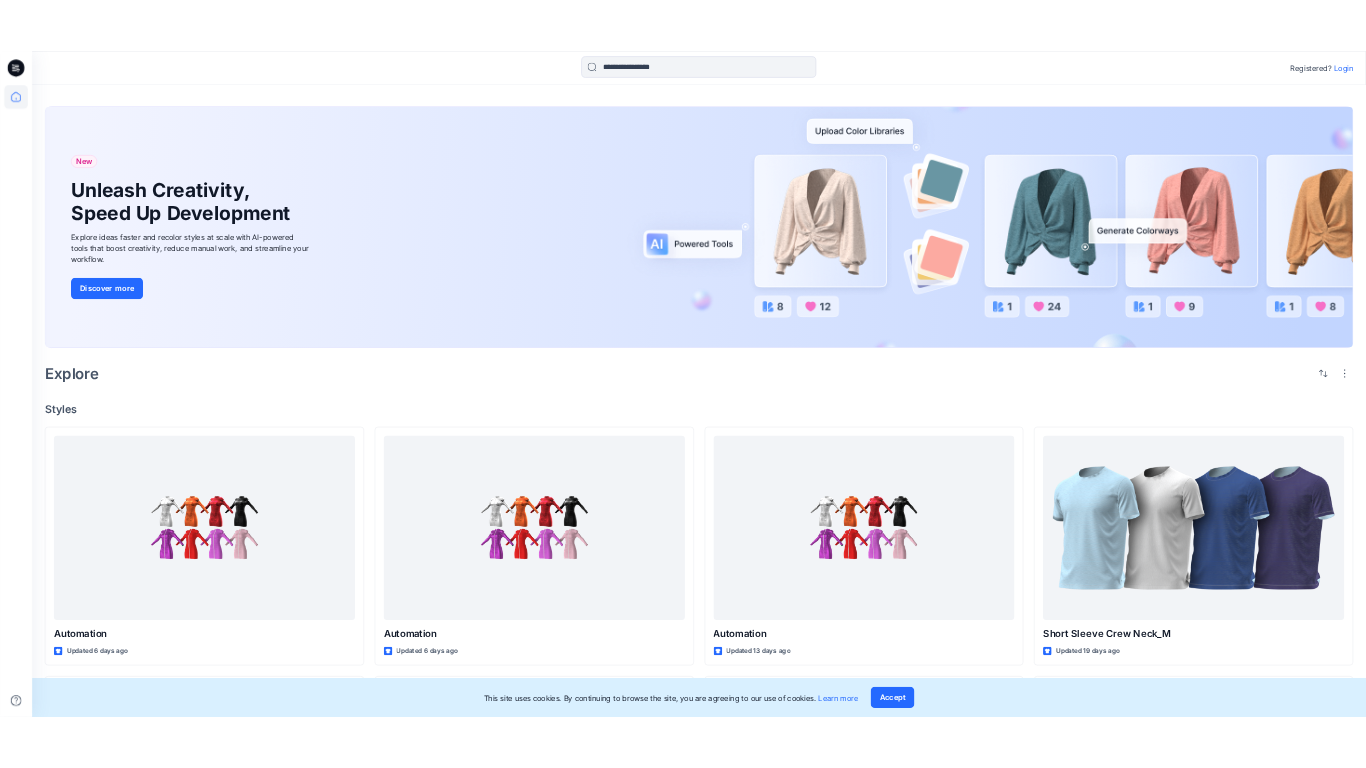 scroll, scrollTop: 0, scrollLeft: 0, axis: both 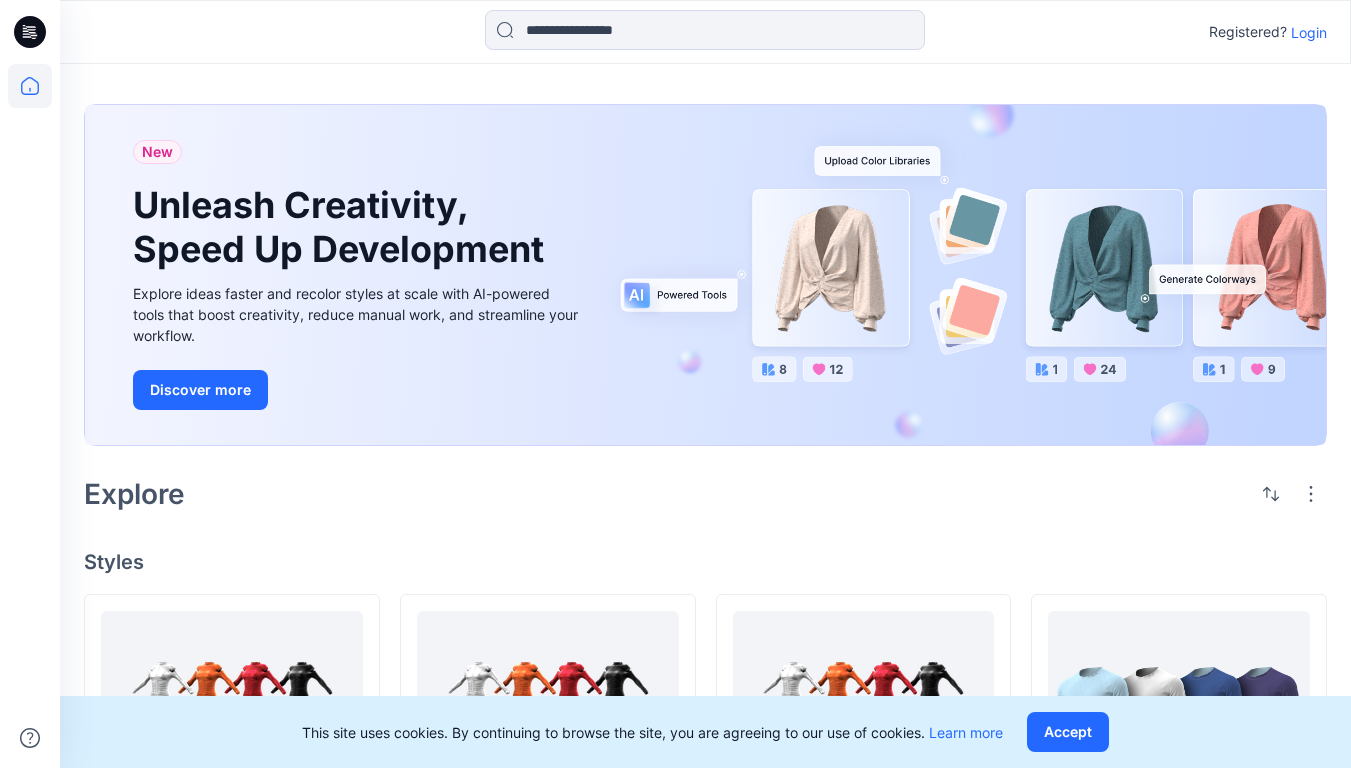click on "Login" at bounding box center [1309, 32] 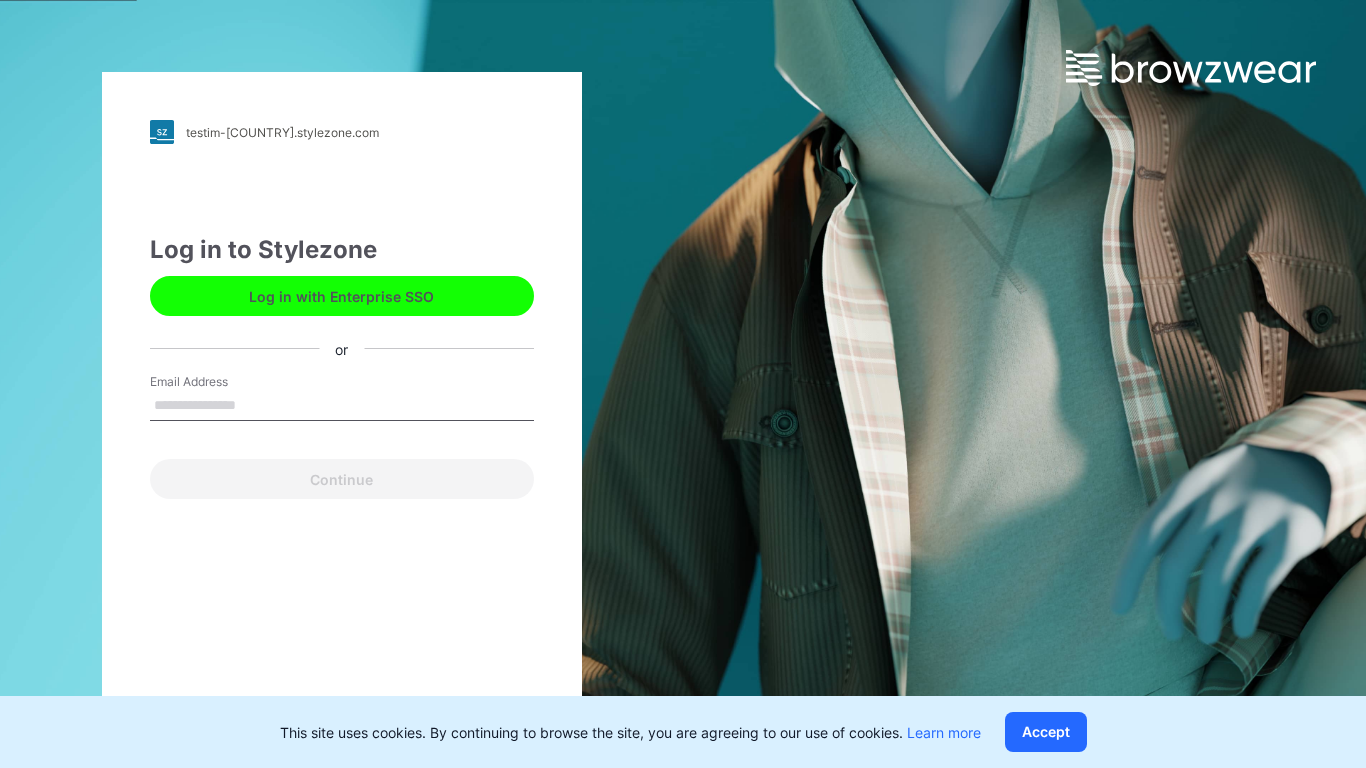 click on "Email Address" at bounding box center (342, 406) 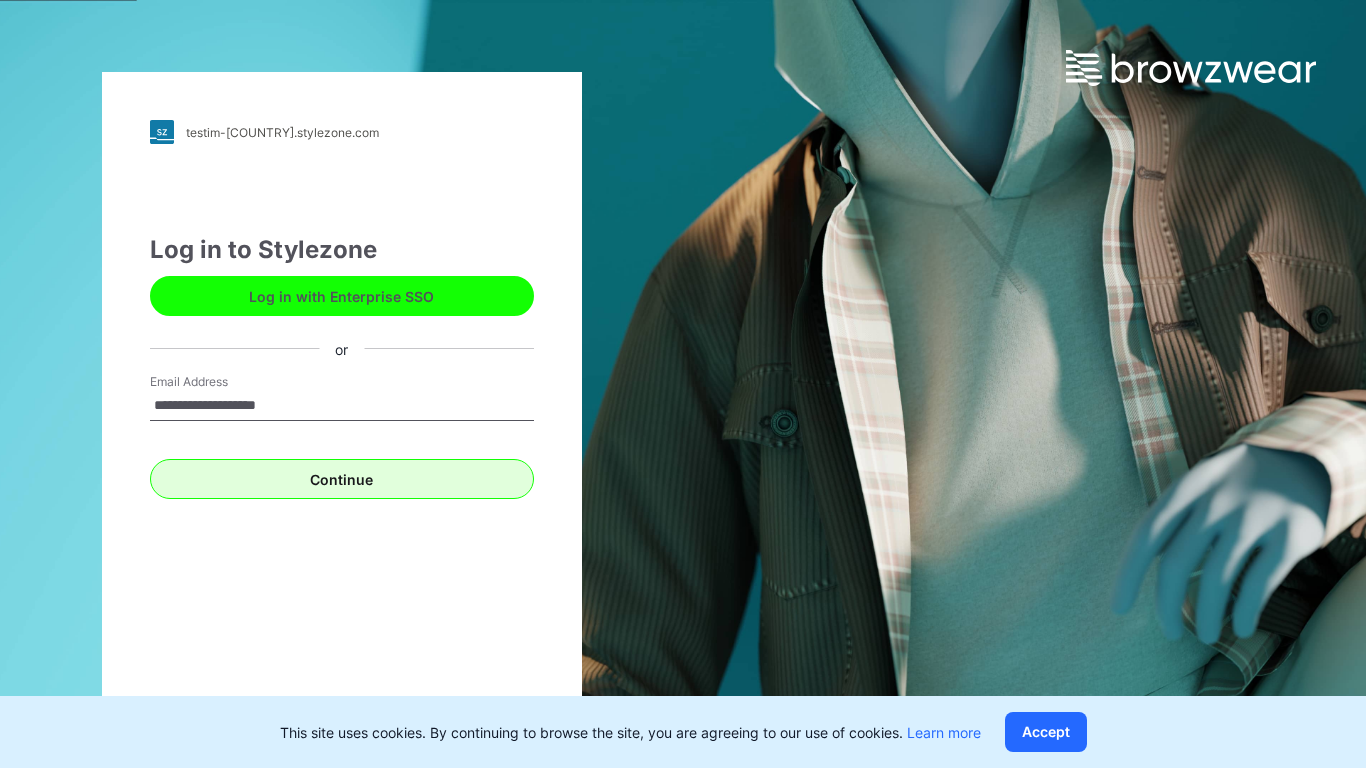 type on "**********" 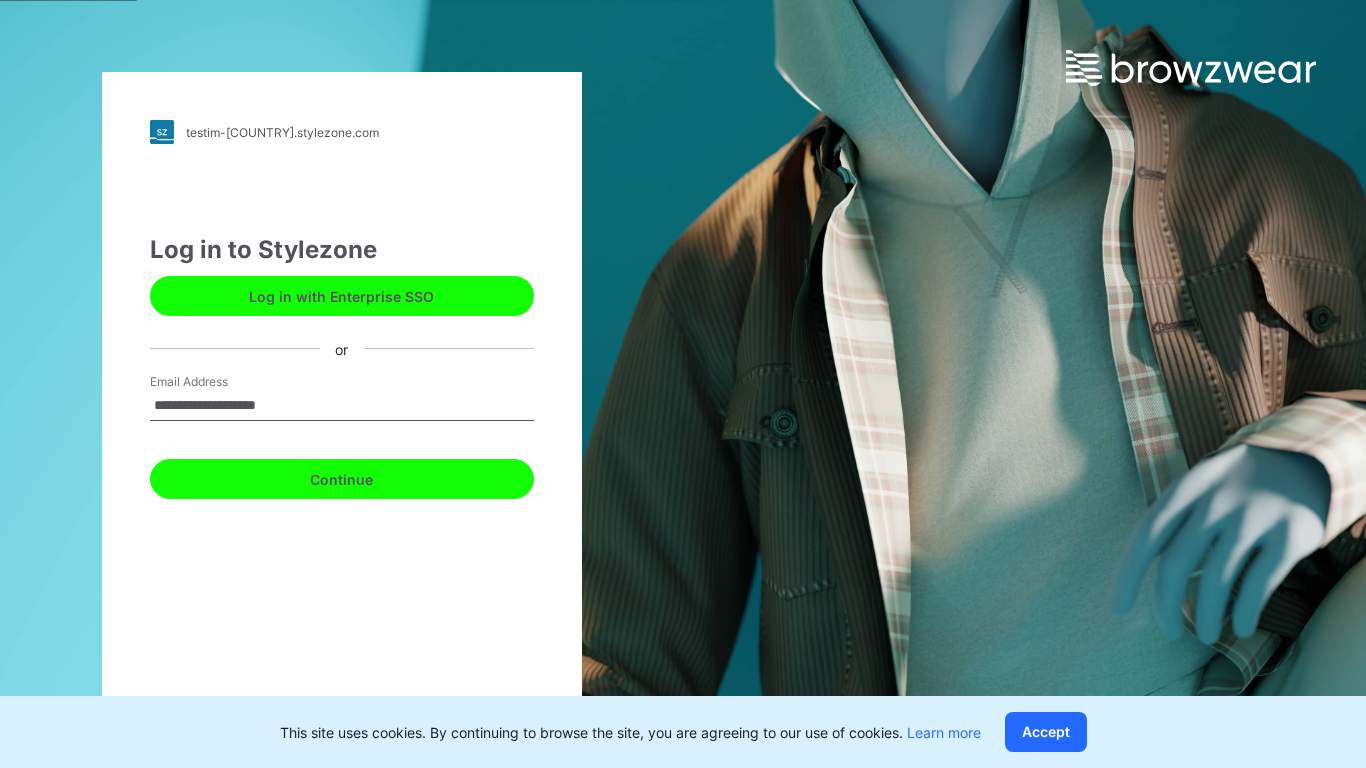 click on "Continue" at bounding box center (342, 479) 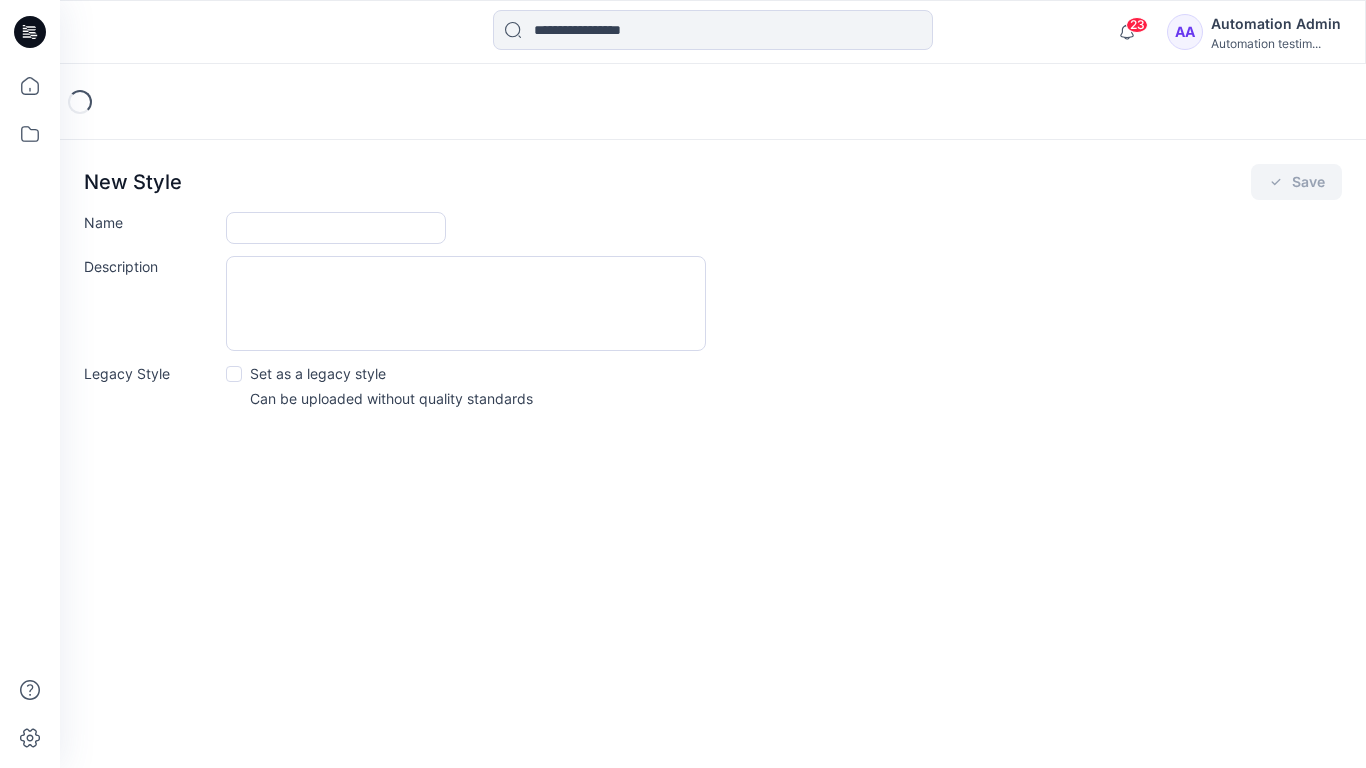 scroll, scrollTop: 0, scrollLeft: 0, axis: both 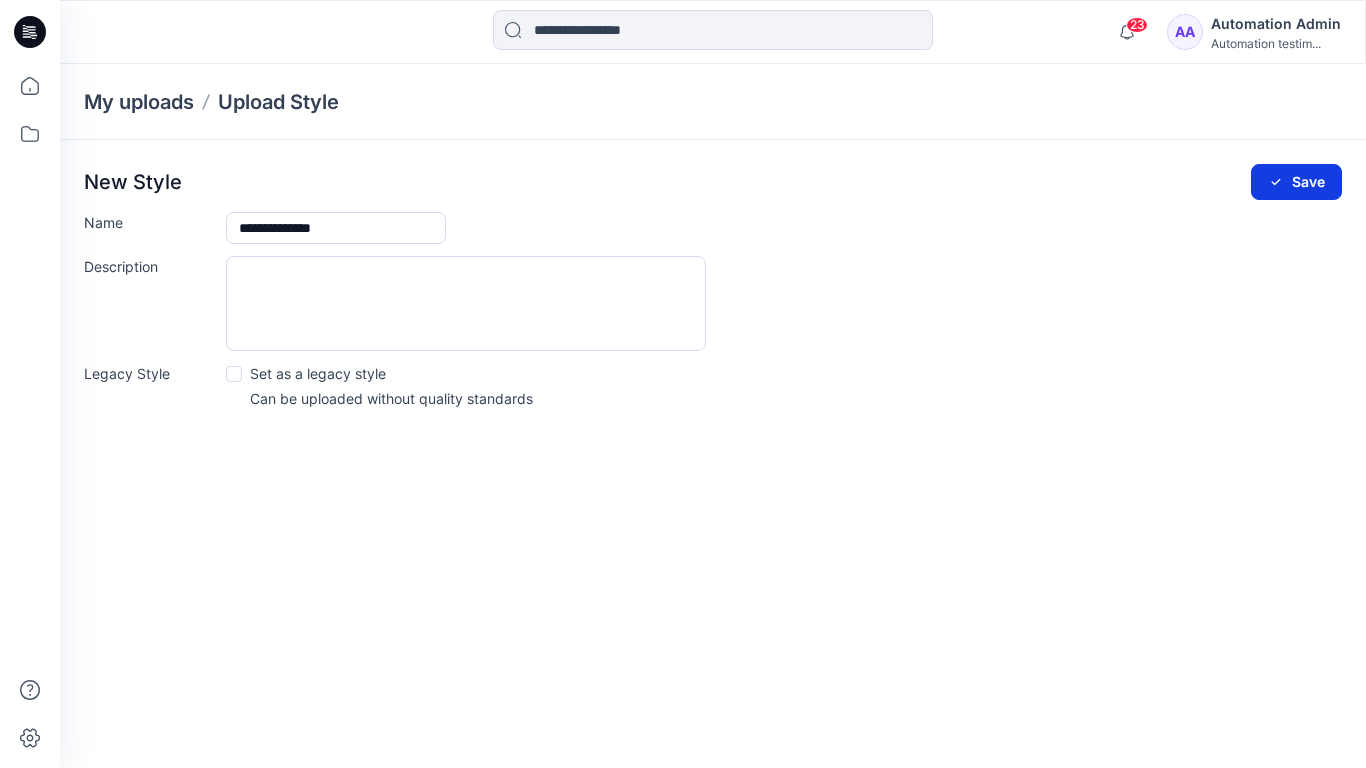 type on "**********" 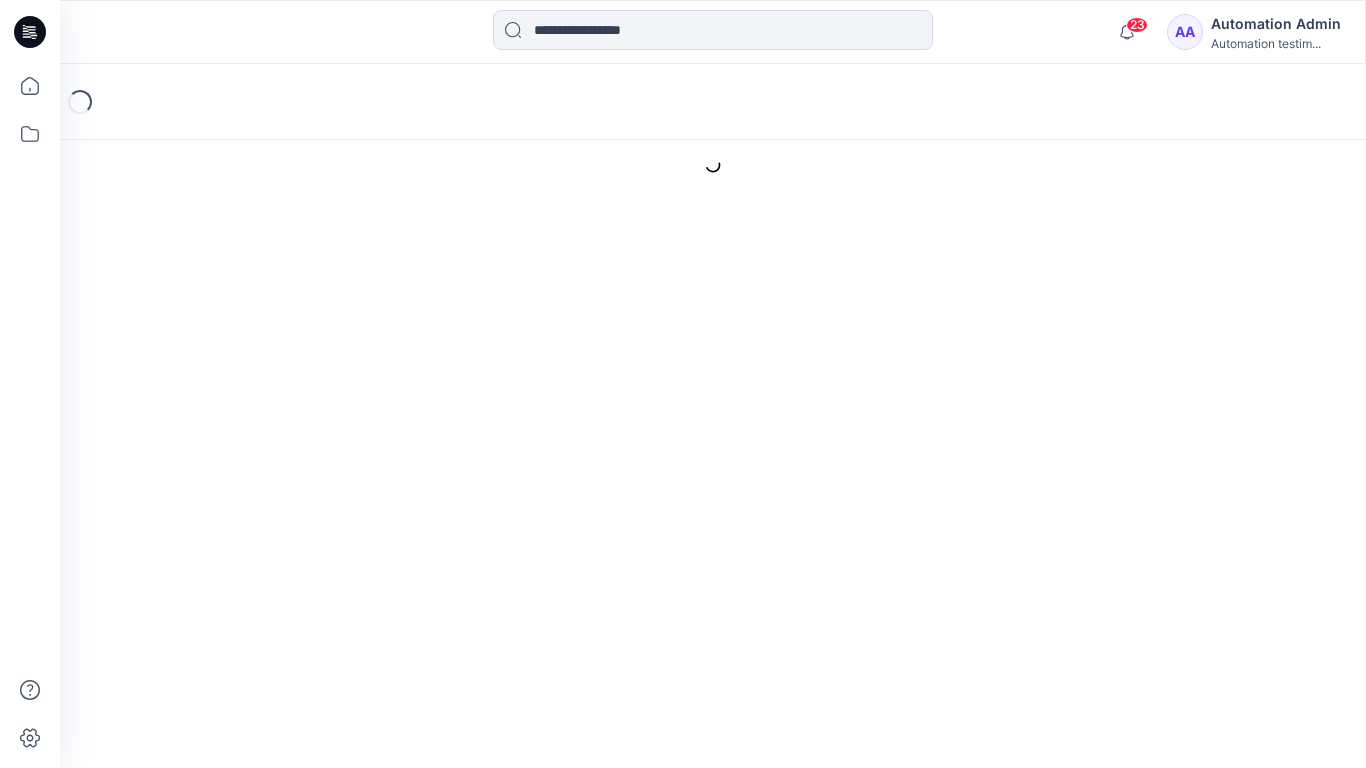 scroll, scrollTop: 0, scrollLeft: 0, axis: both 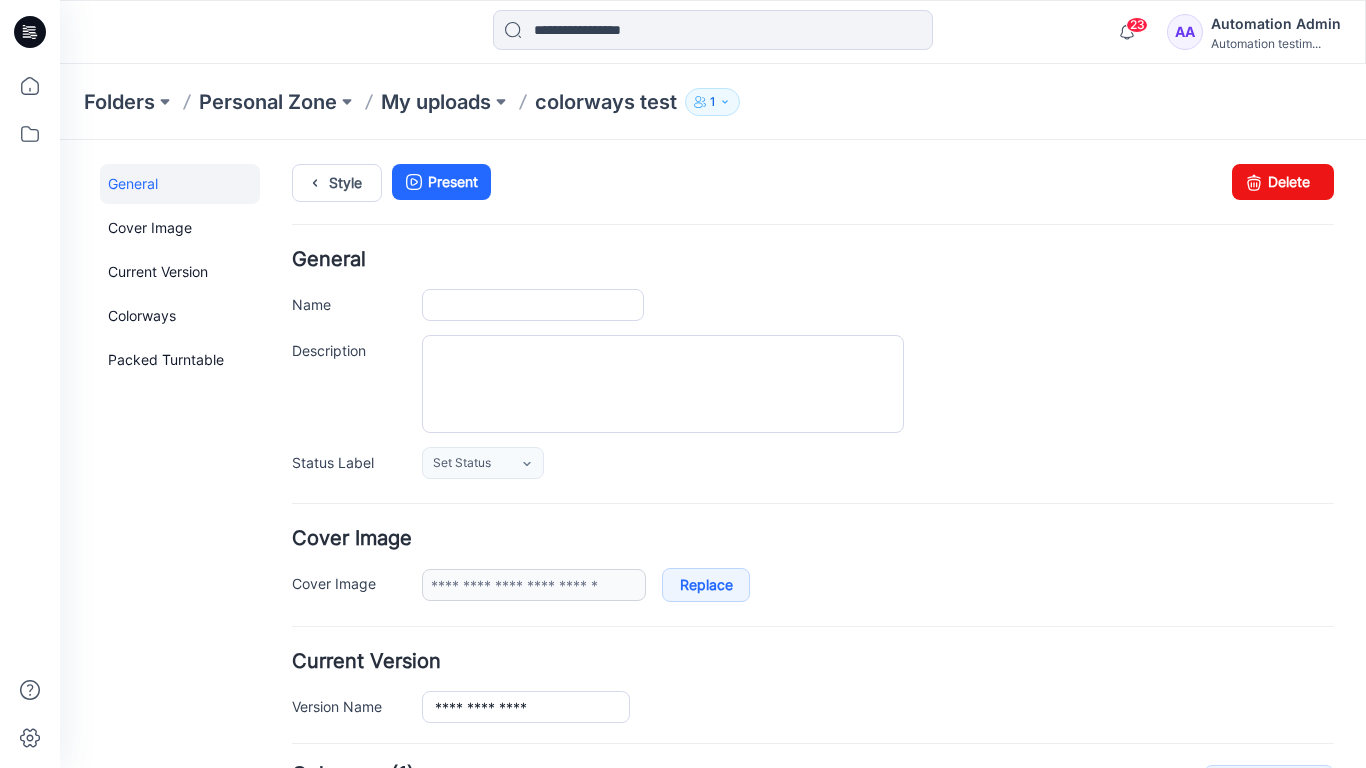 type on "**********" 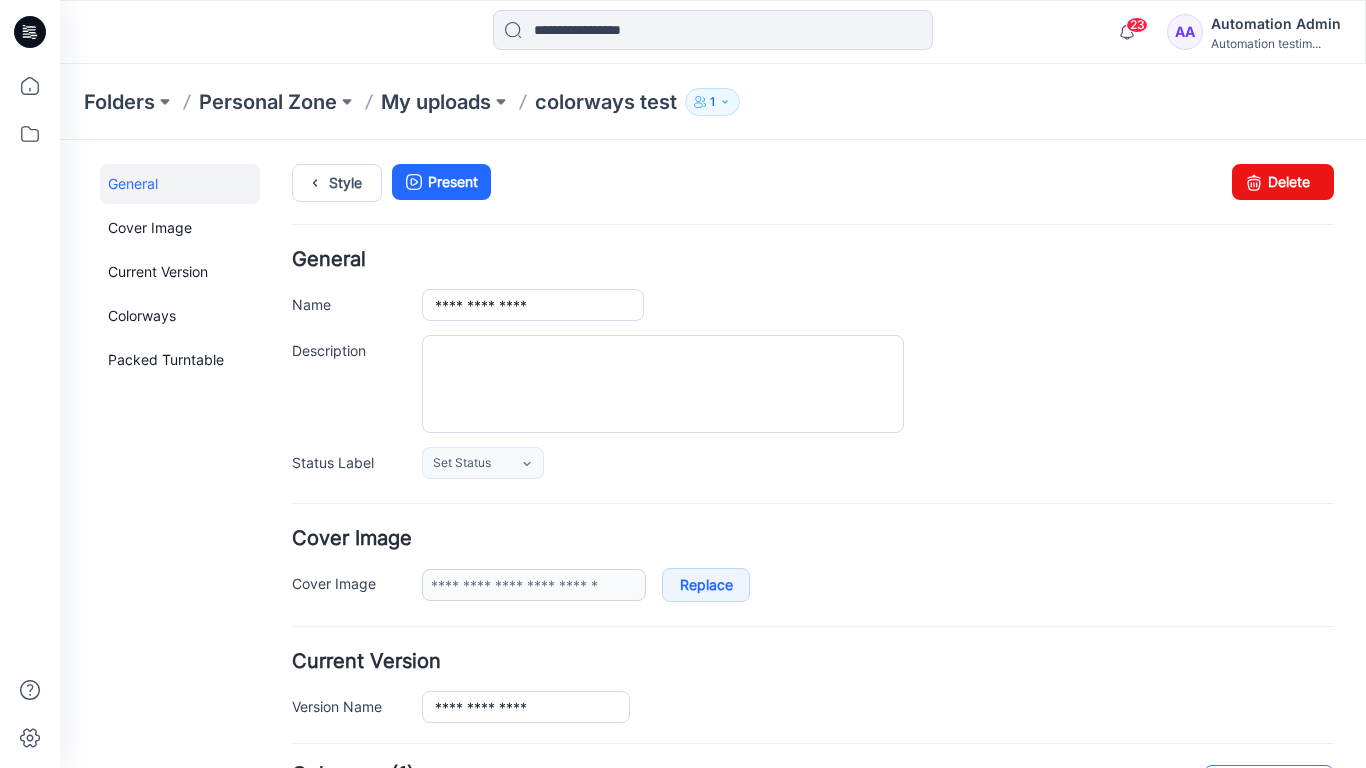 click on "Add Colorway" at bounding box center [1269, 782] 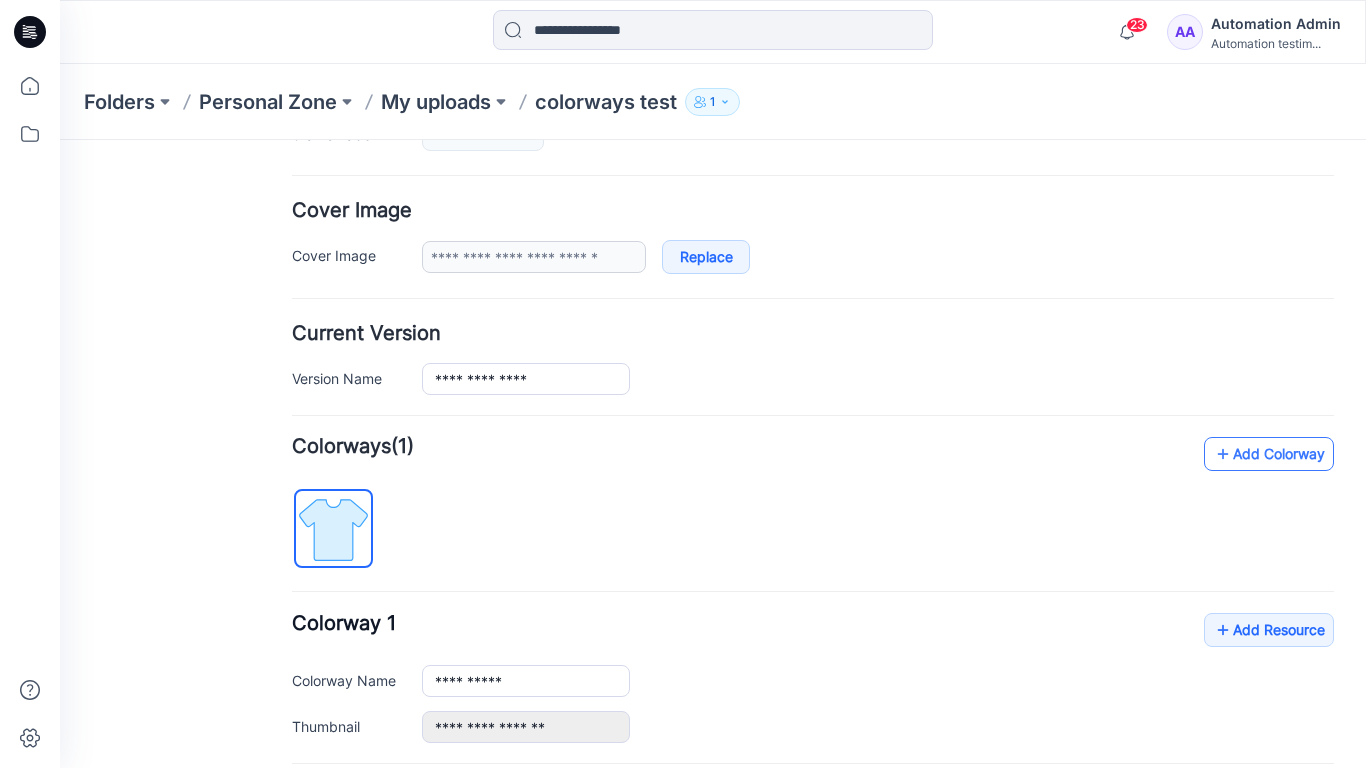 click on "Add Colorway" at bounding box center [1269, 454] 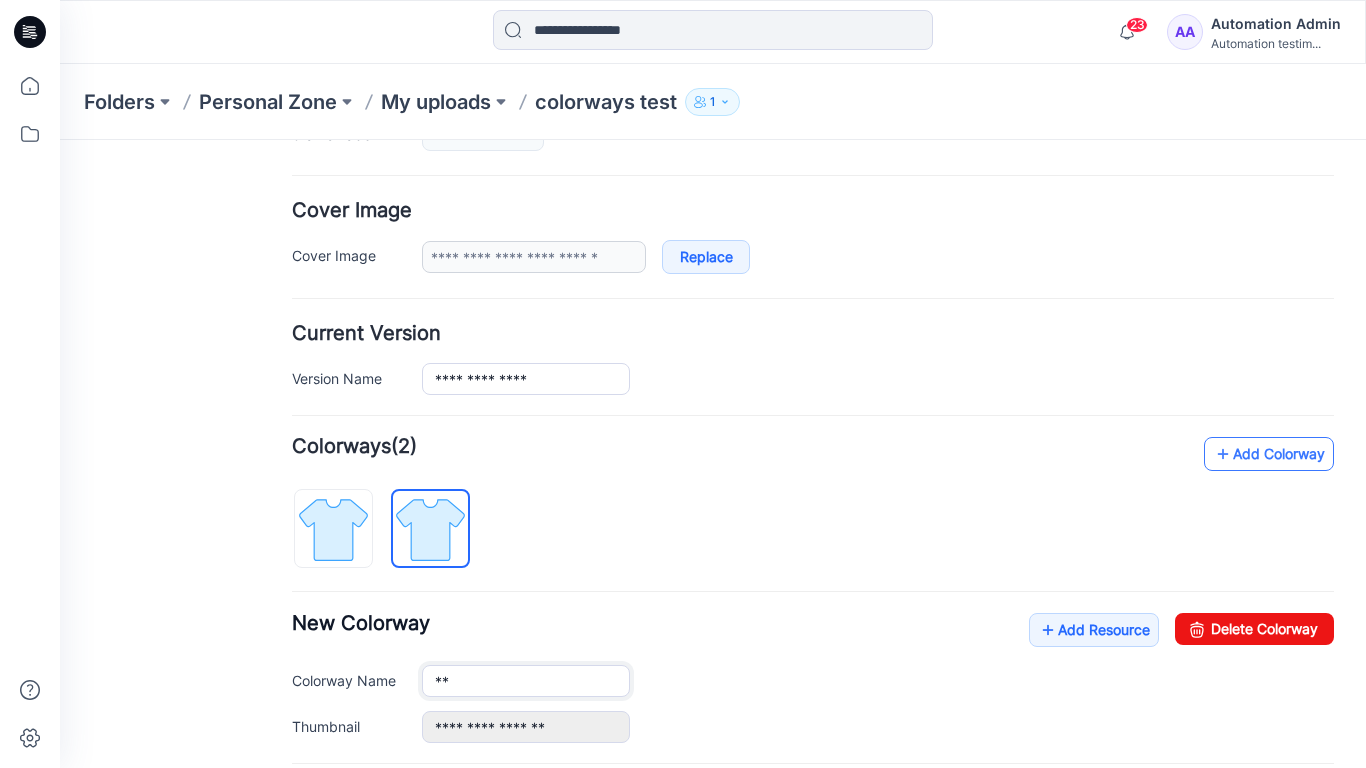 type on "*" 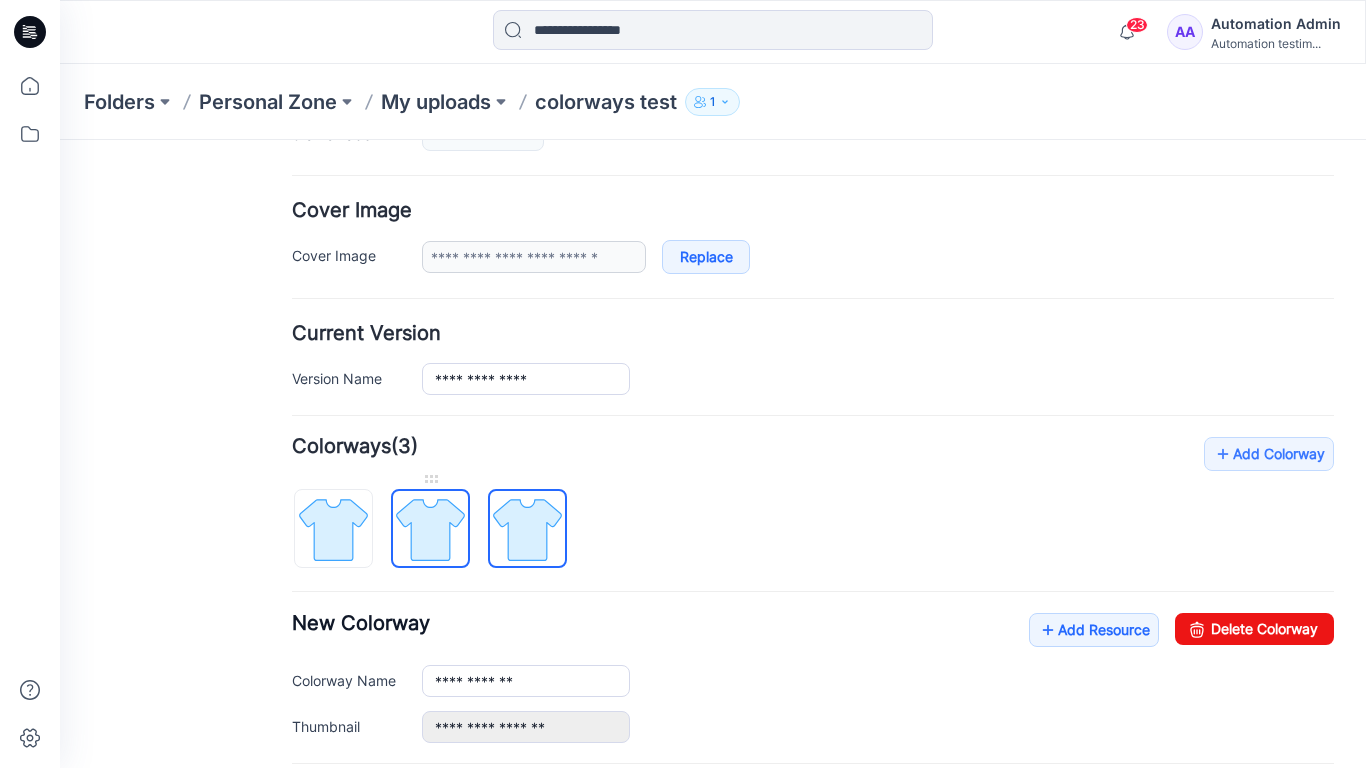 click at bounding box center [430, 529] 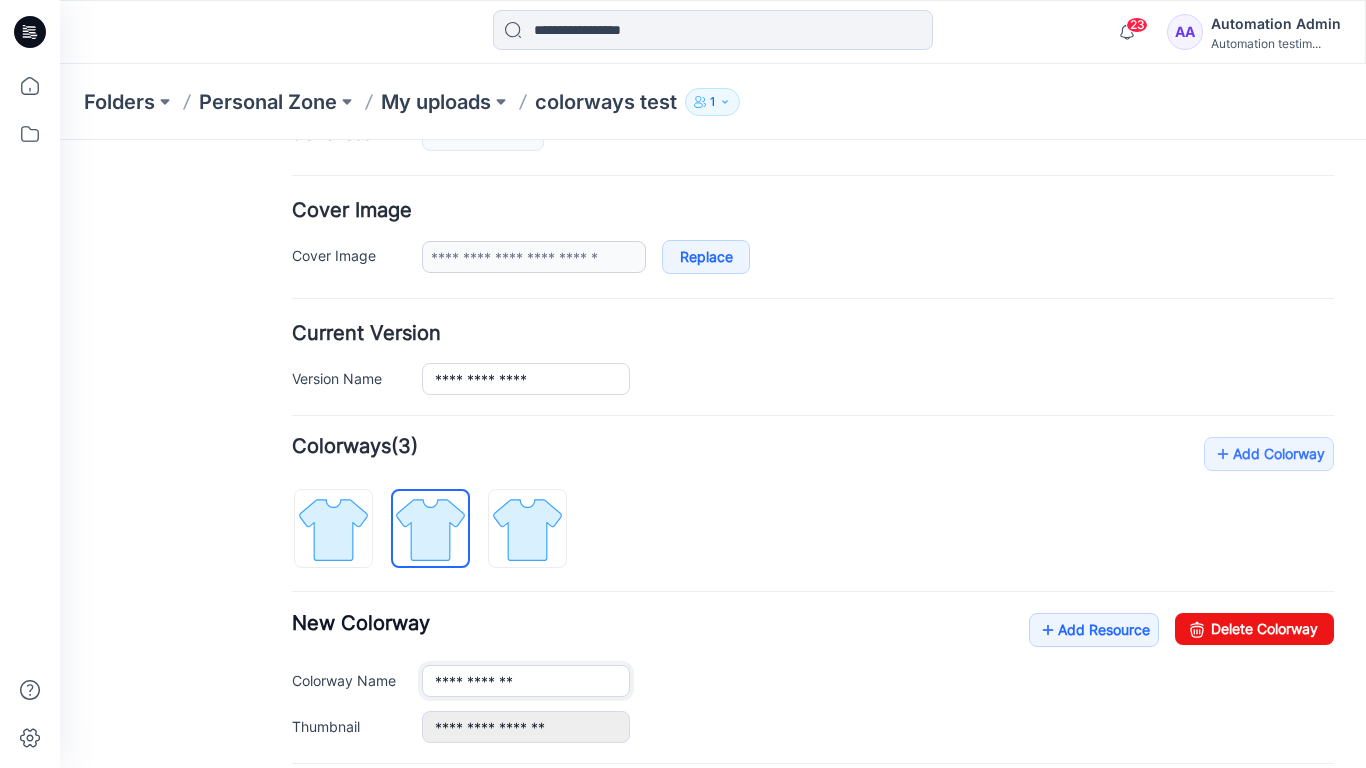 click on "**********" at bounding box center [526, 681] 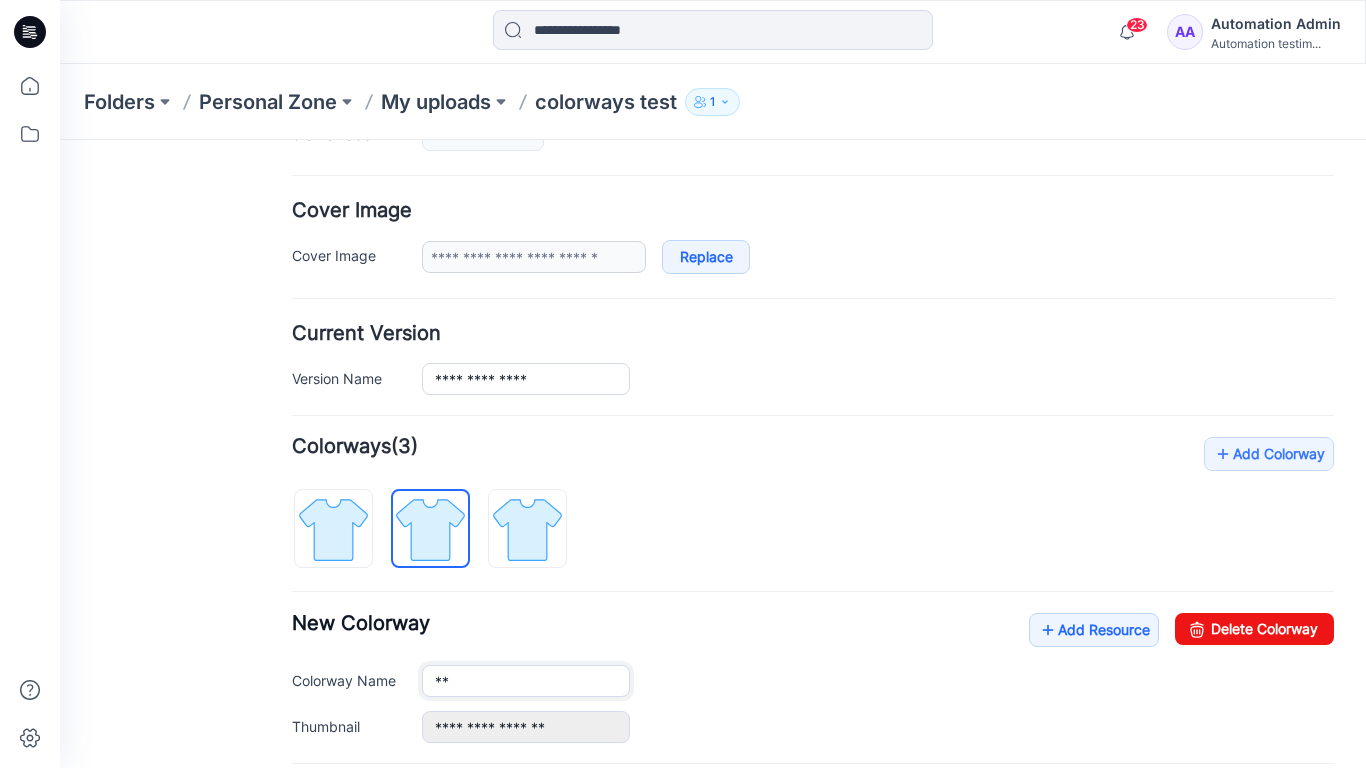 type on "*" 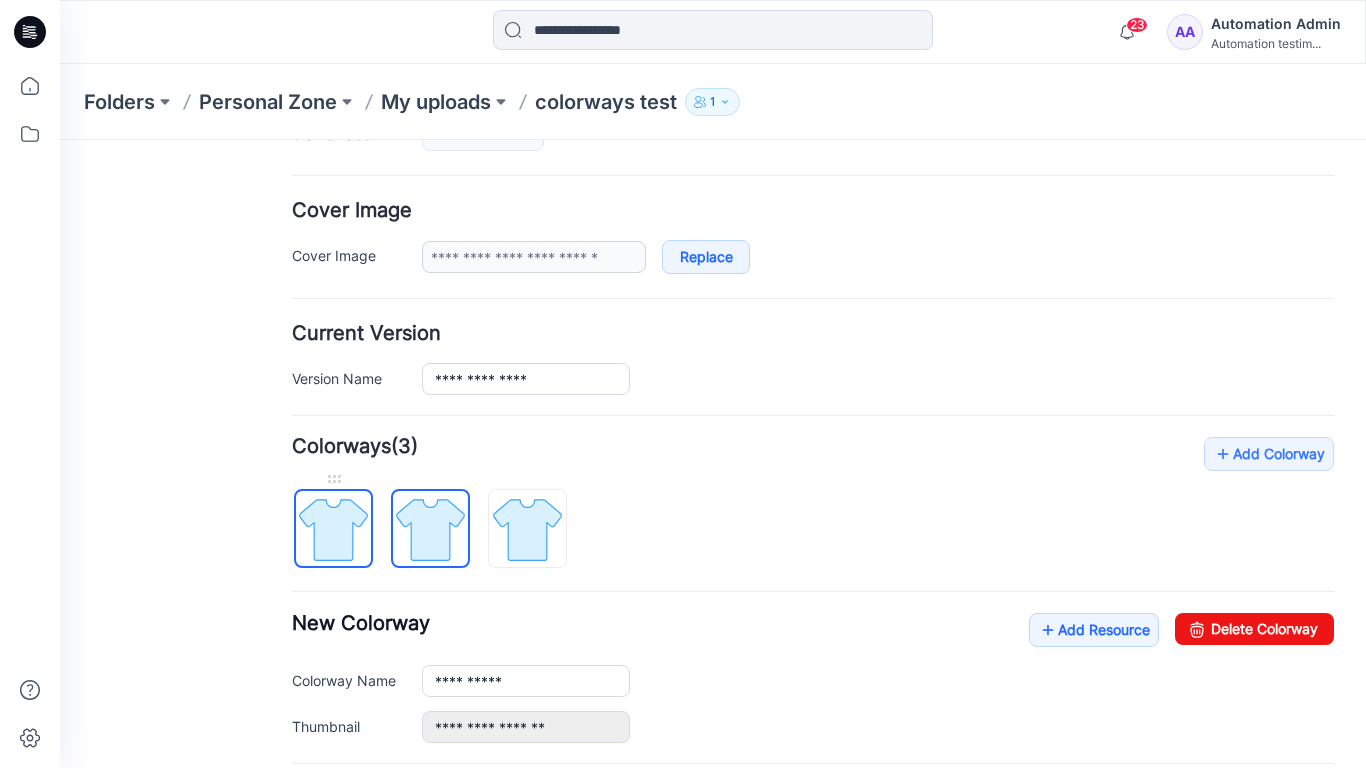 click at bounding box center (333, 529) 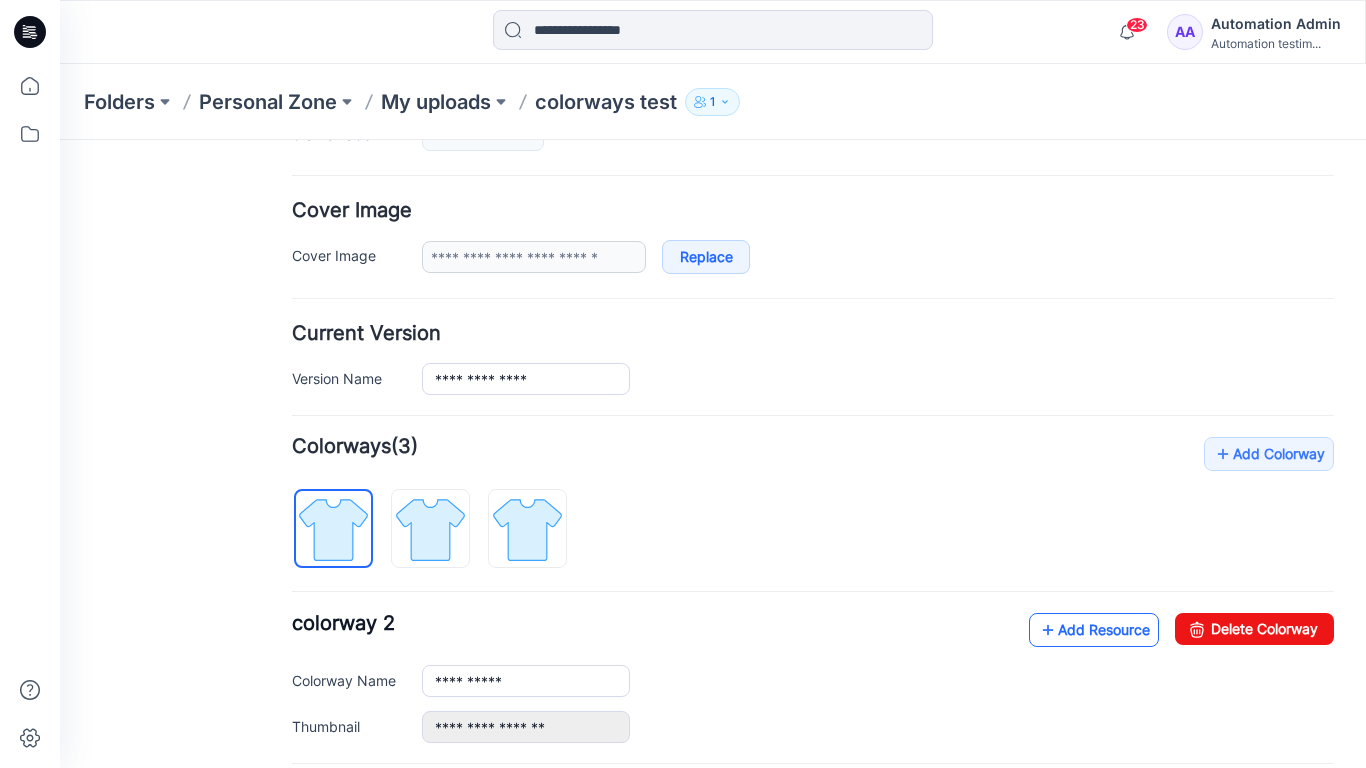 click on "Add Resource" at bounding box center (1094, 630) 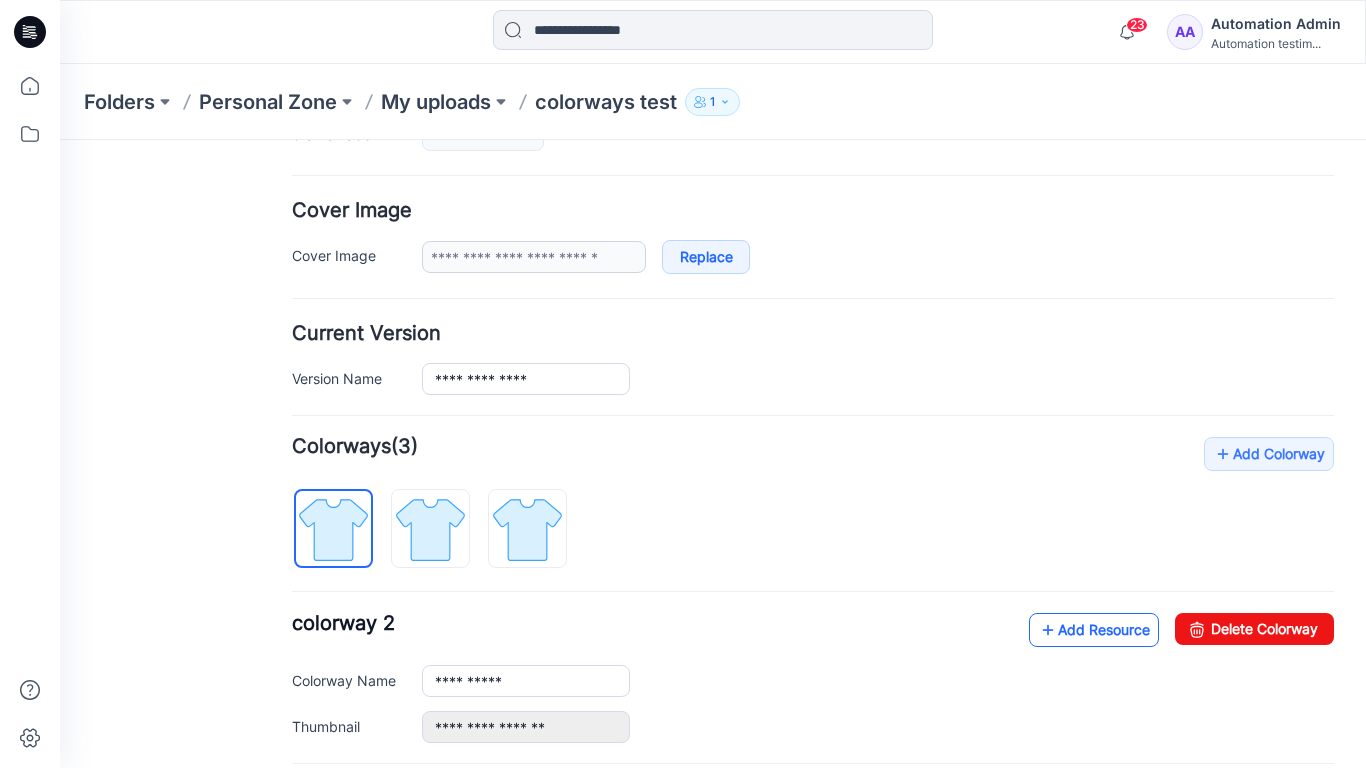 type on "**********" 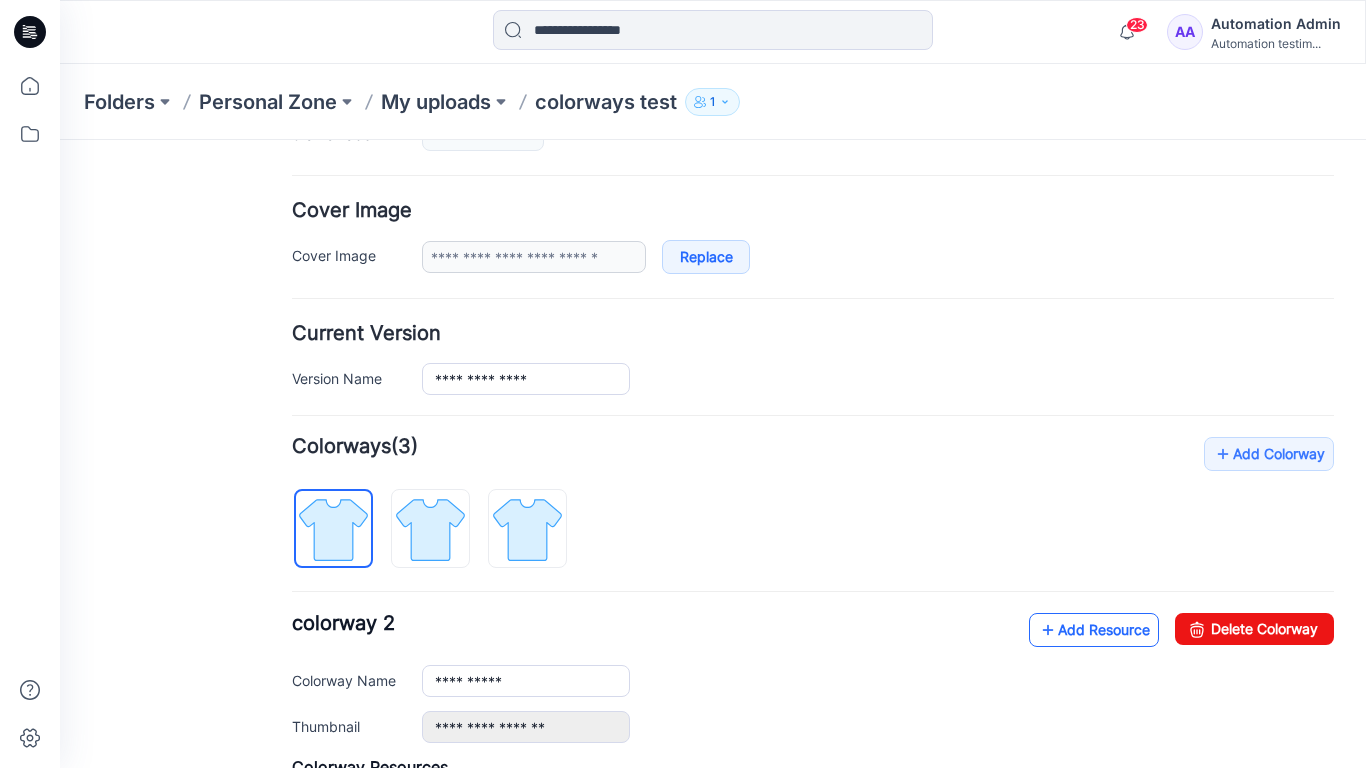 type 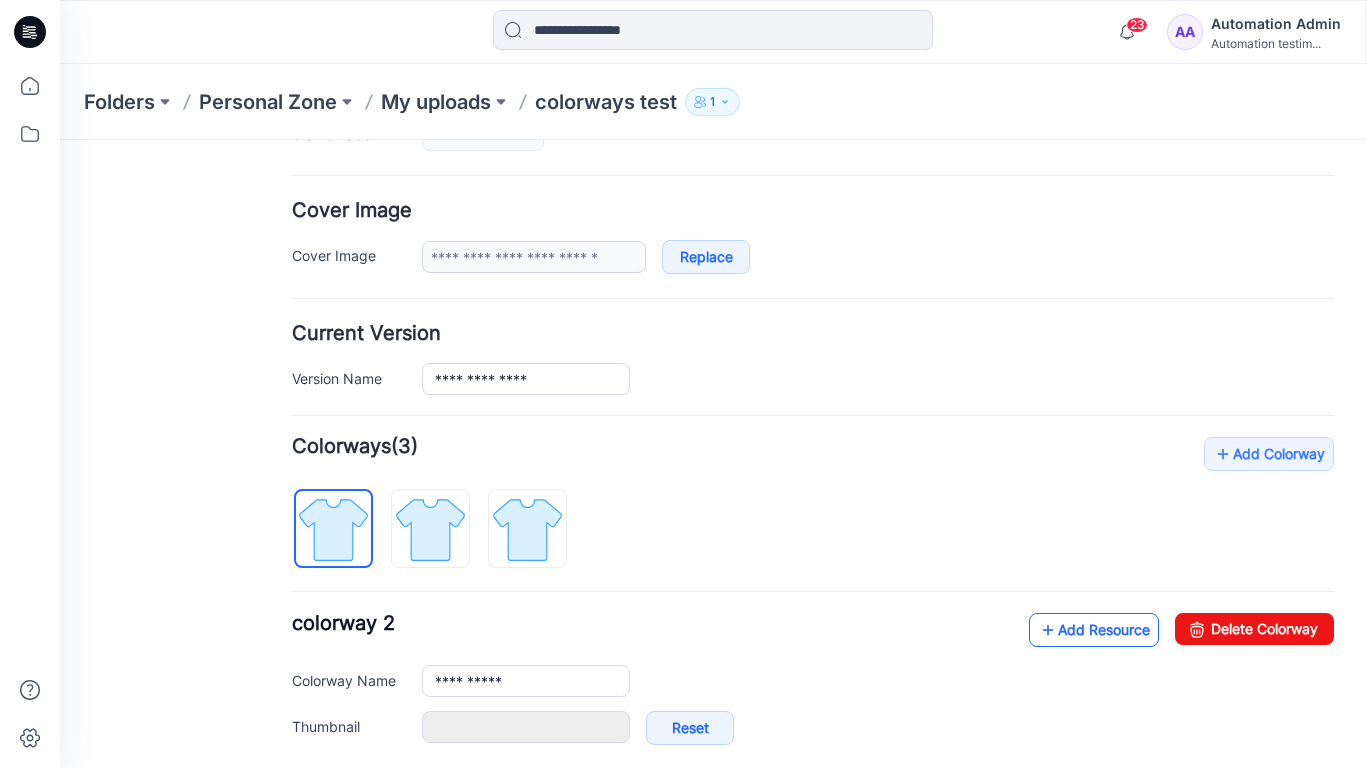 type on "**********" 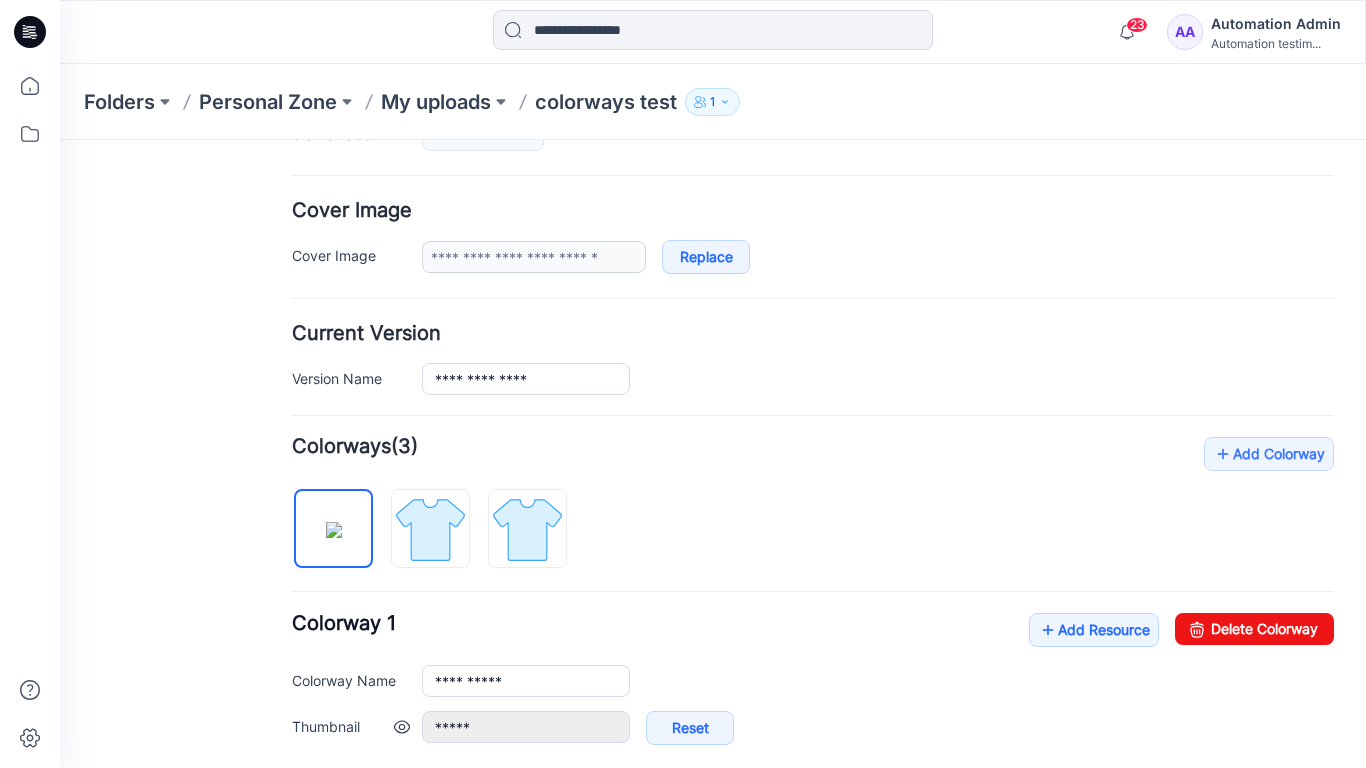 click at bounding box center [402, 727] 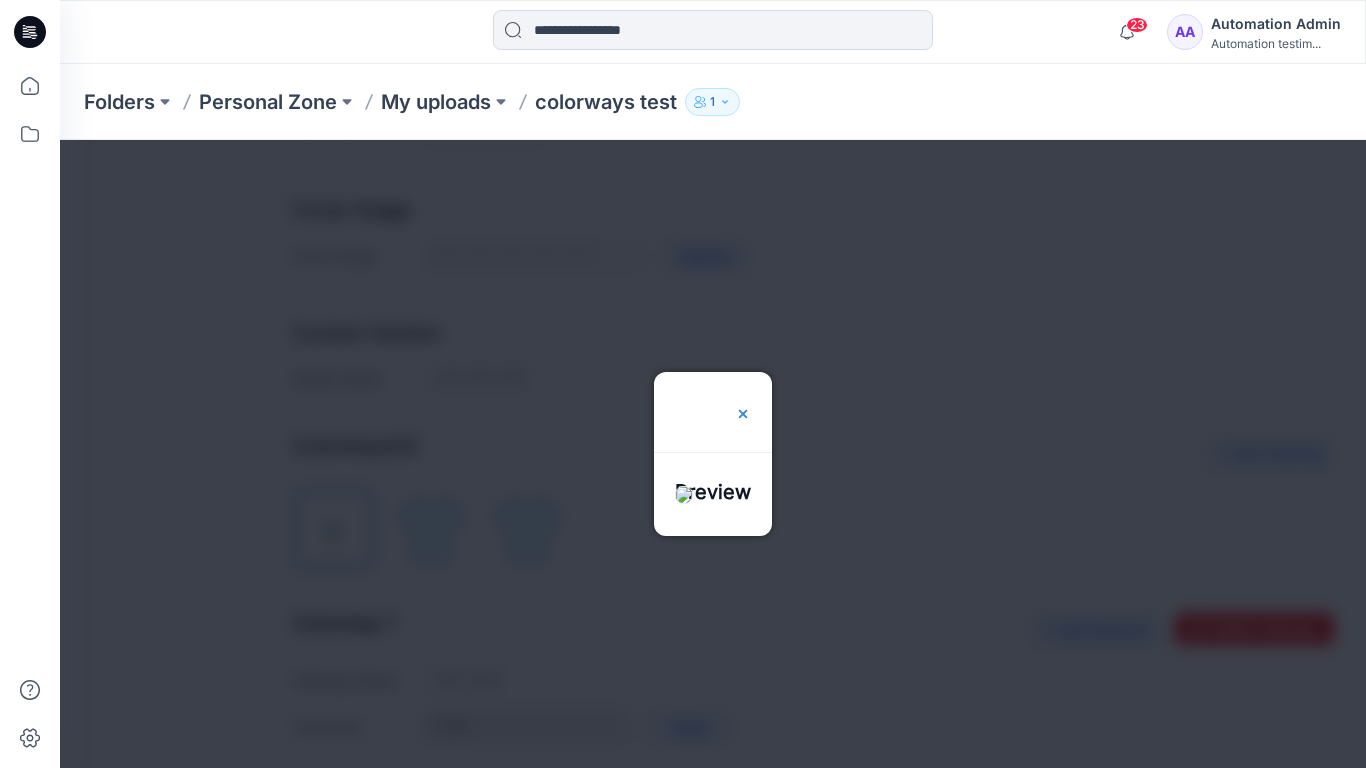 click at bounding box center [743, 414] 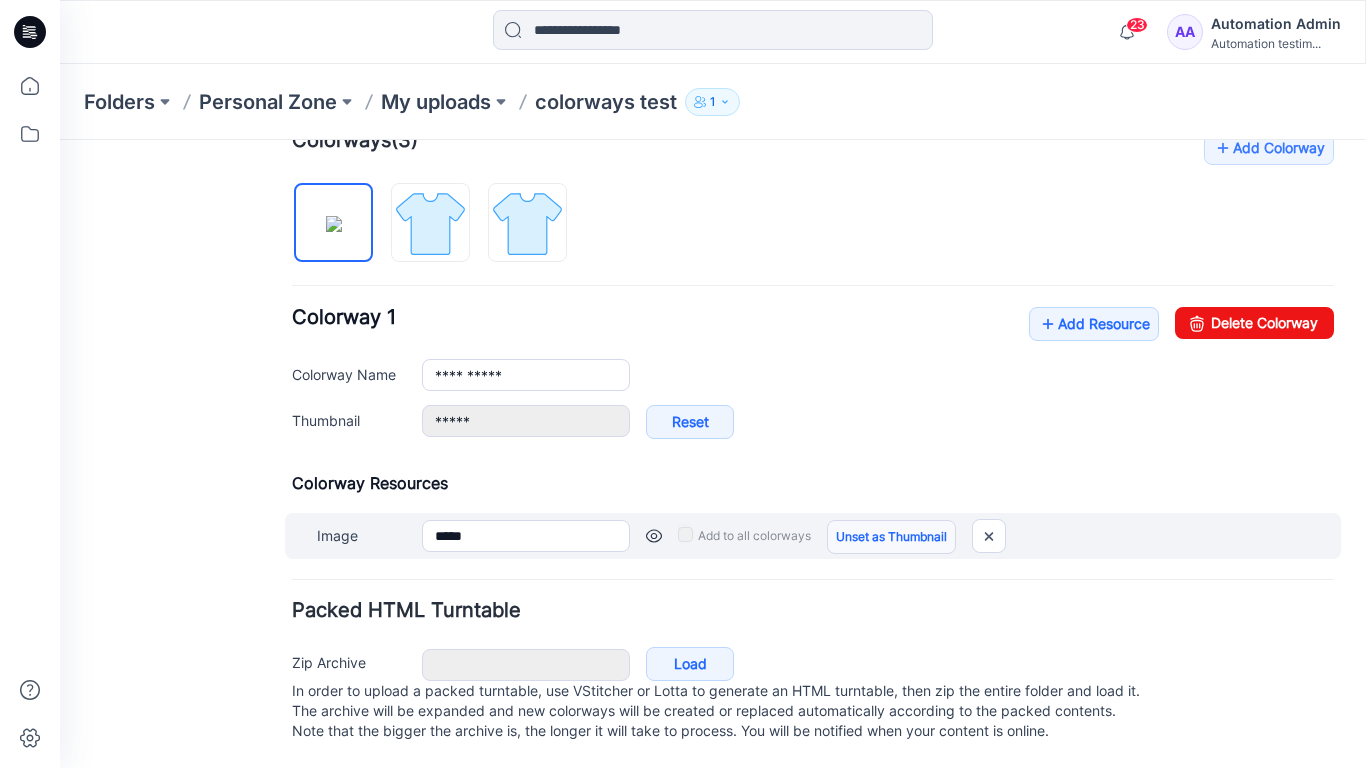 click on "Unset as Thumbnail" at bounding box center (891, 537) 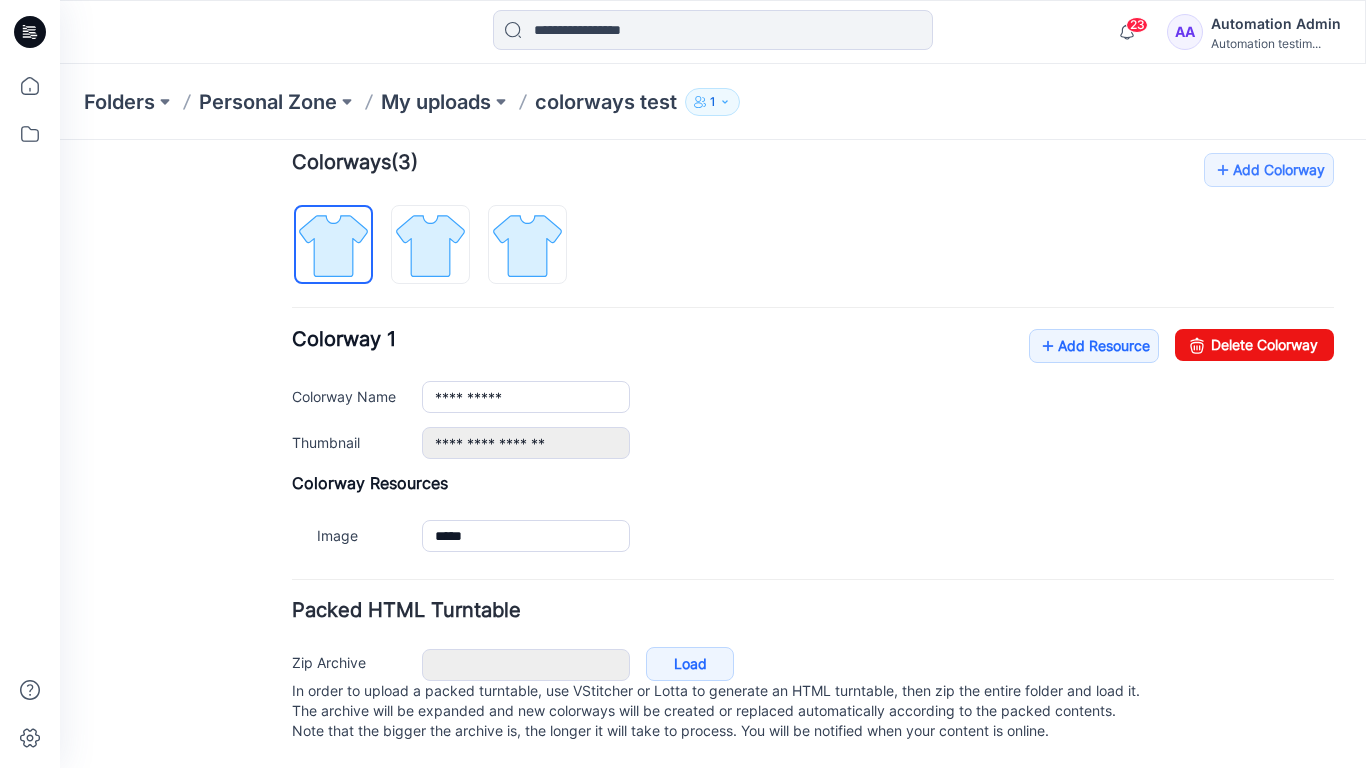 scroll, scrollTop: 632, scrollLeft: 0, axis: vertical 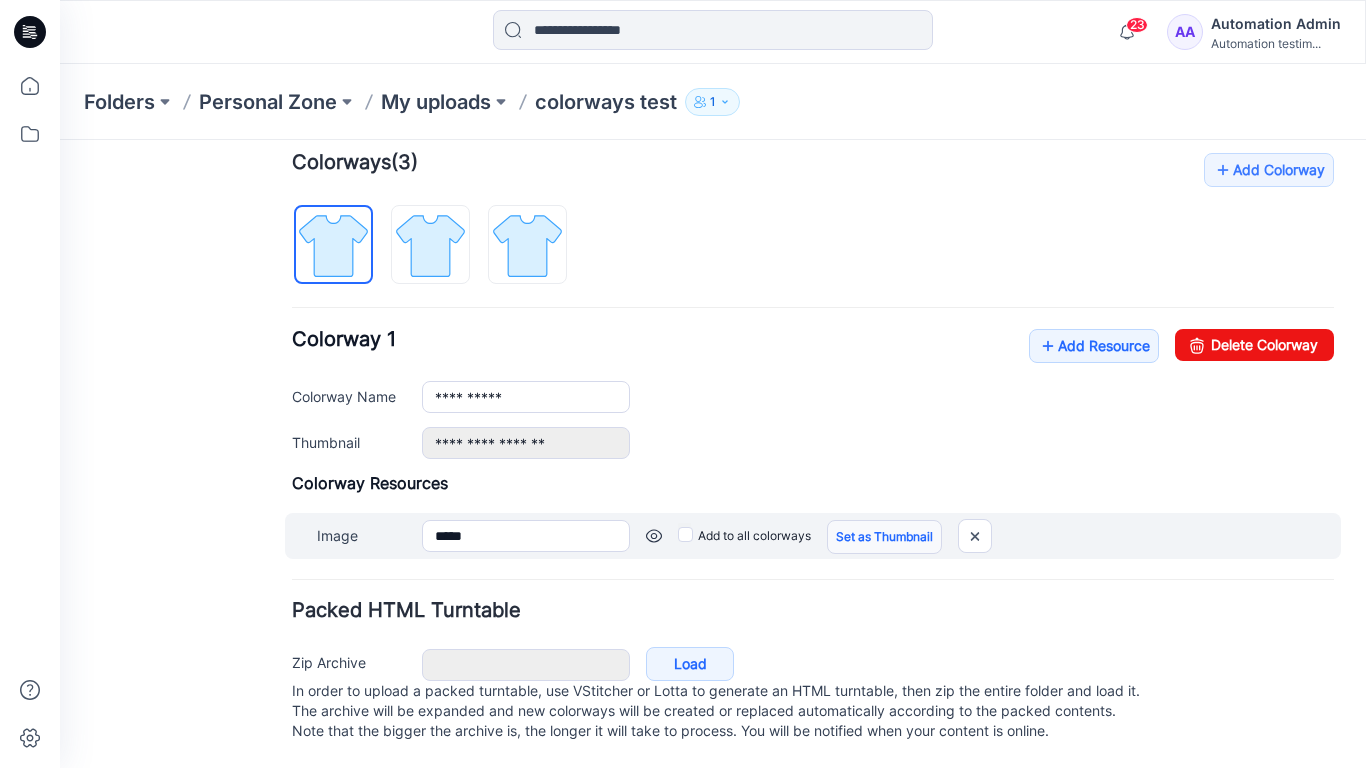 click on "Set as Thumbnail" at bounding box center (884, 537) 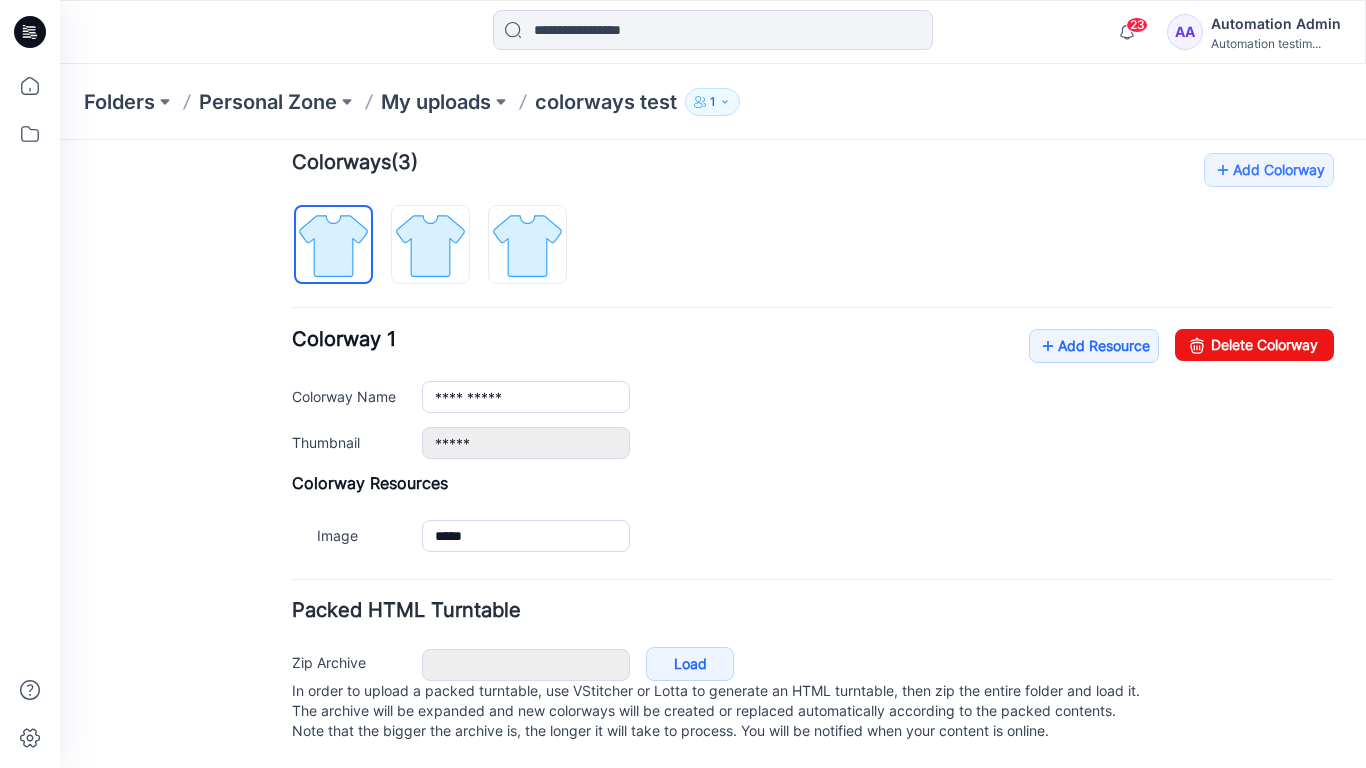click on "Reset" at bounding box center (60, 140) 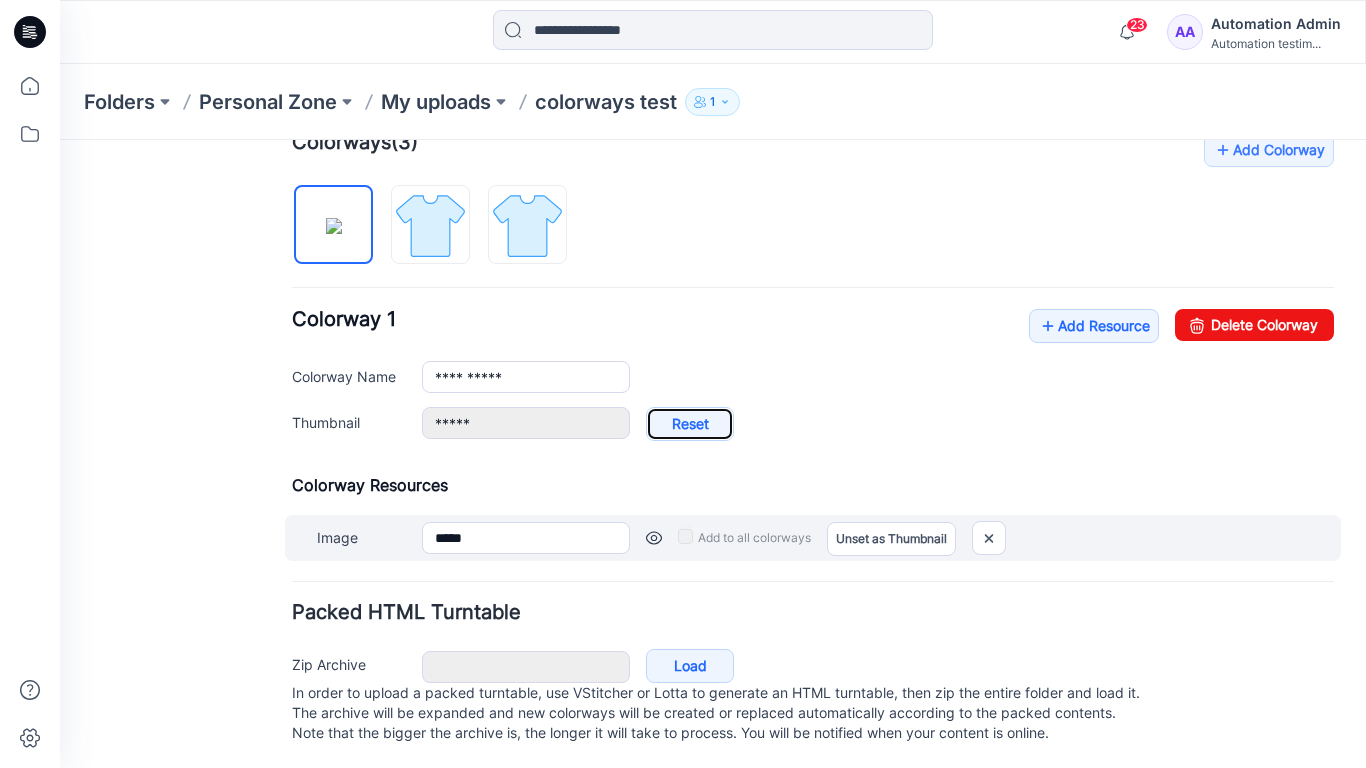 type on "**********" 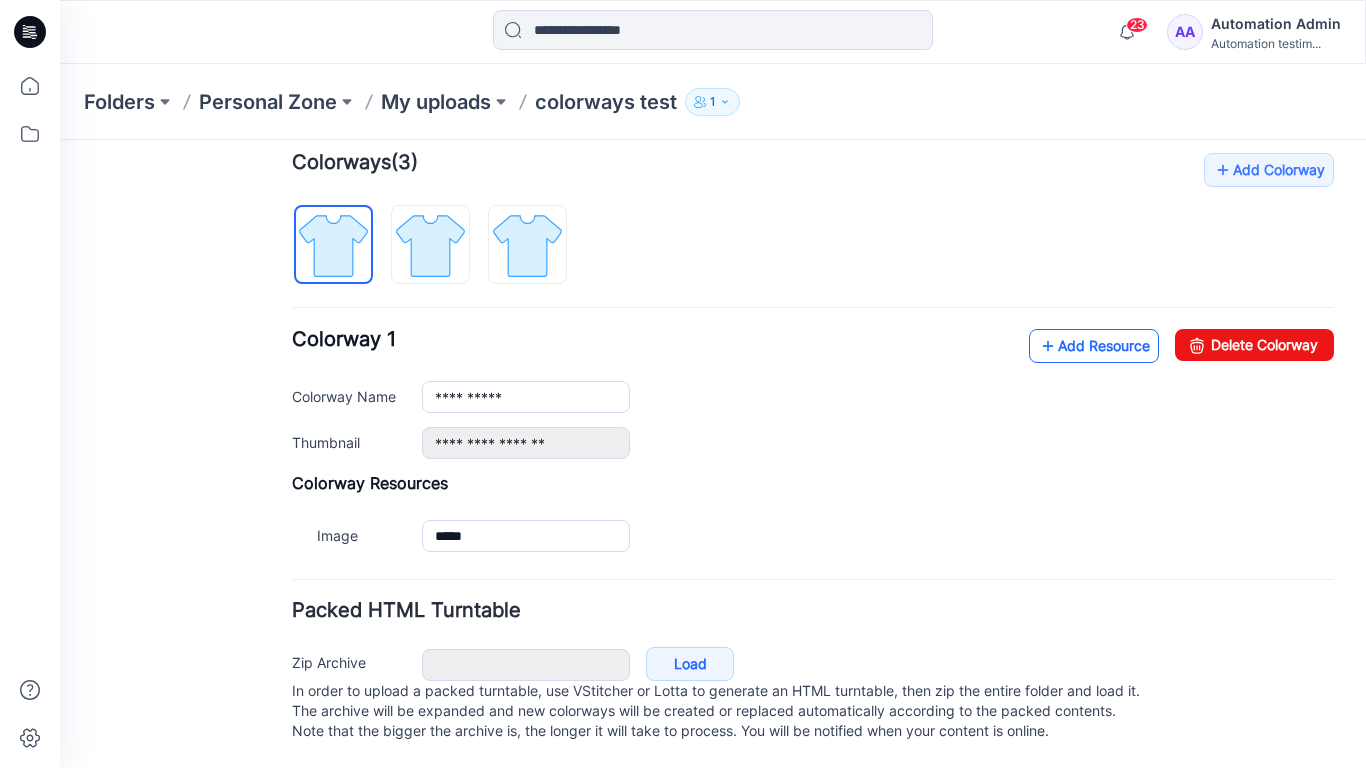 click on "Add Resource" at bounding box center [1094, 346] 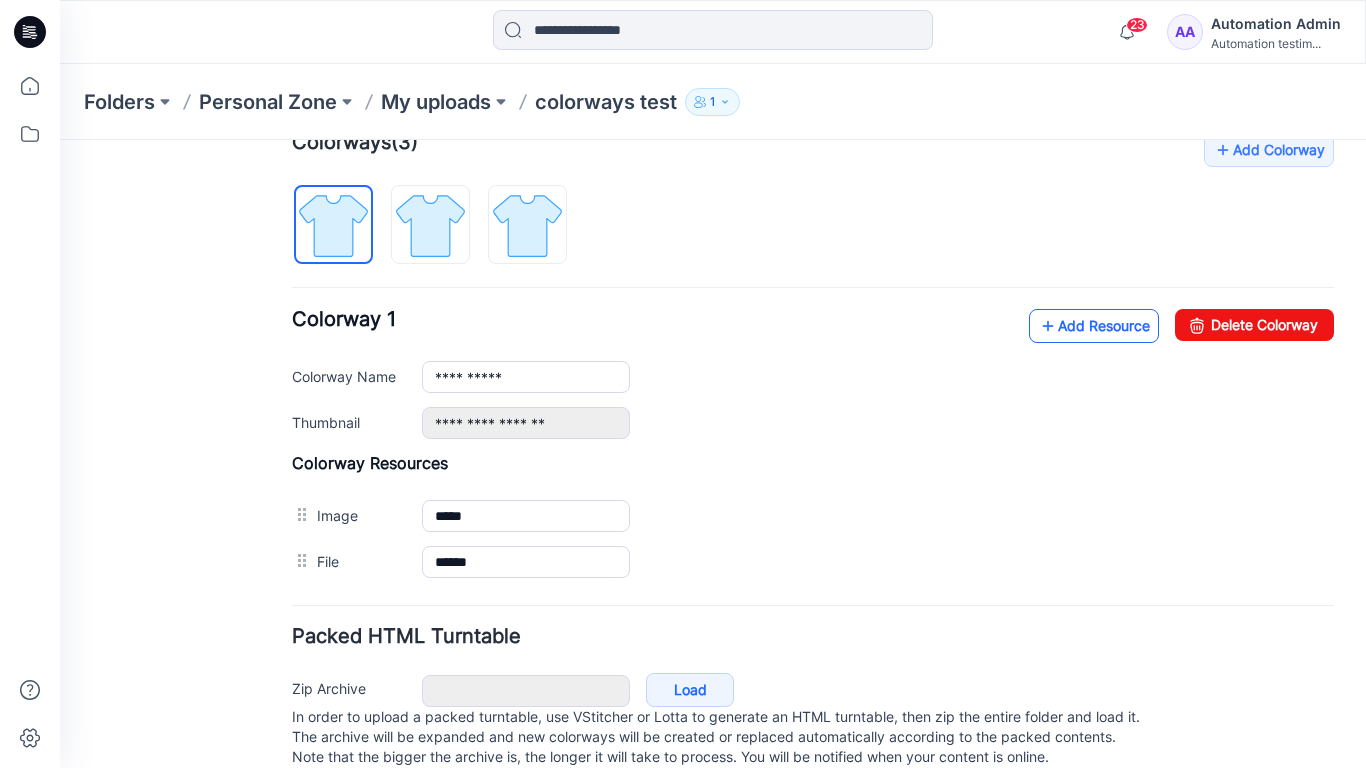 click on "Add Resource" at bounding box center [1094, 326] 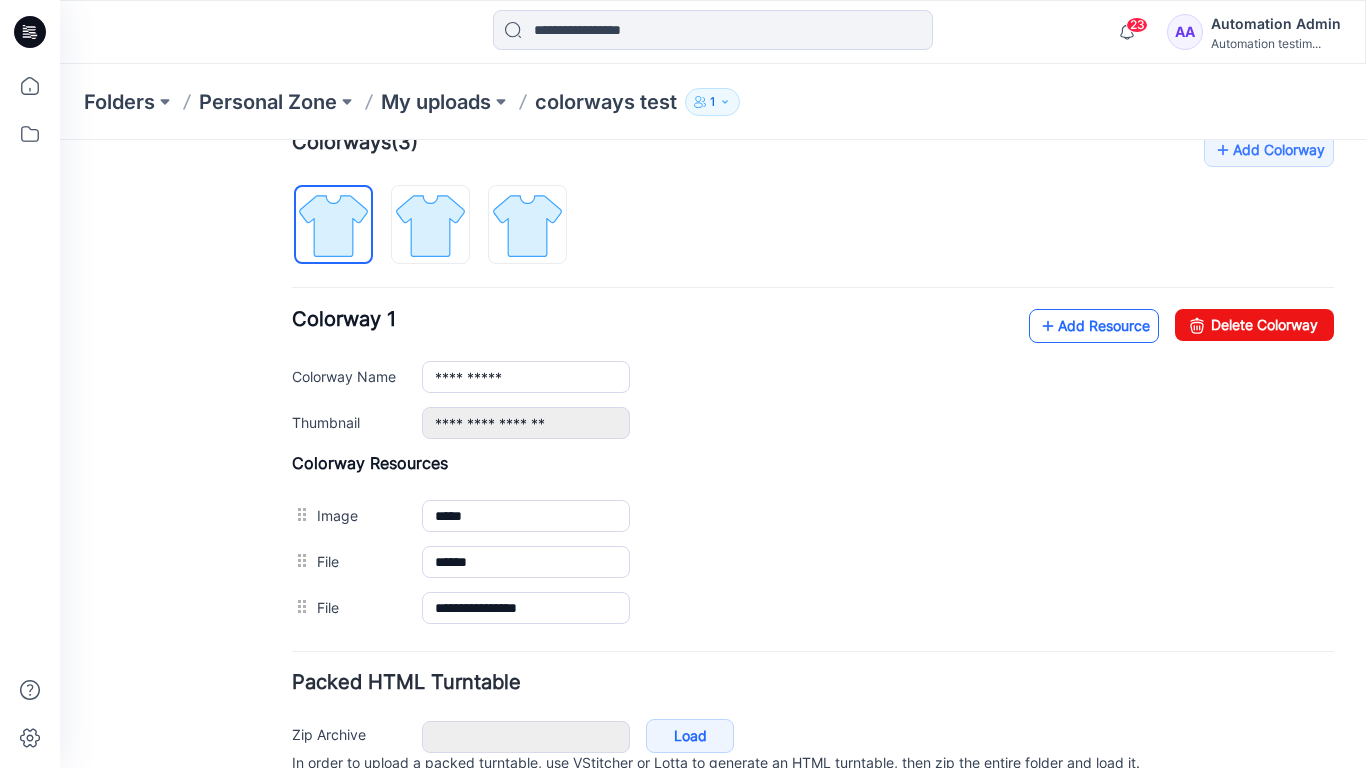 click on "Add Resource" at bounding box center [1094, 326] 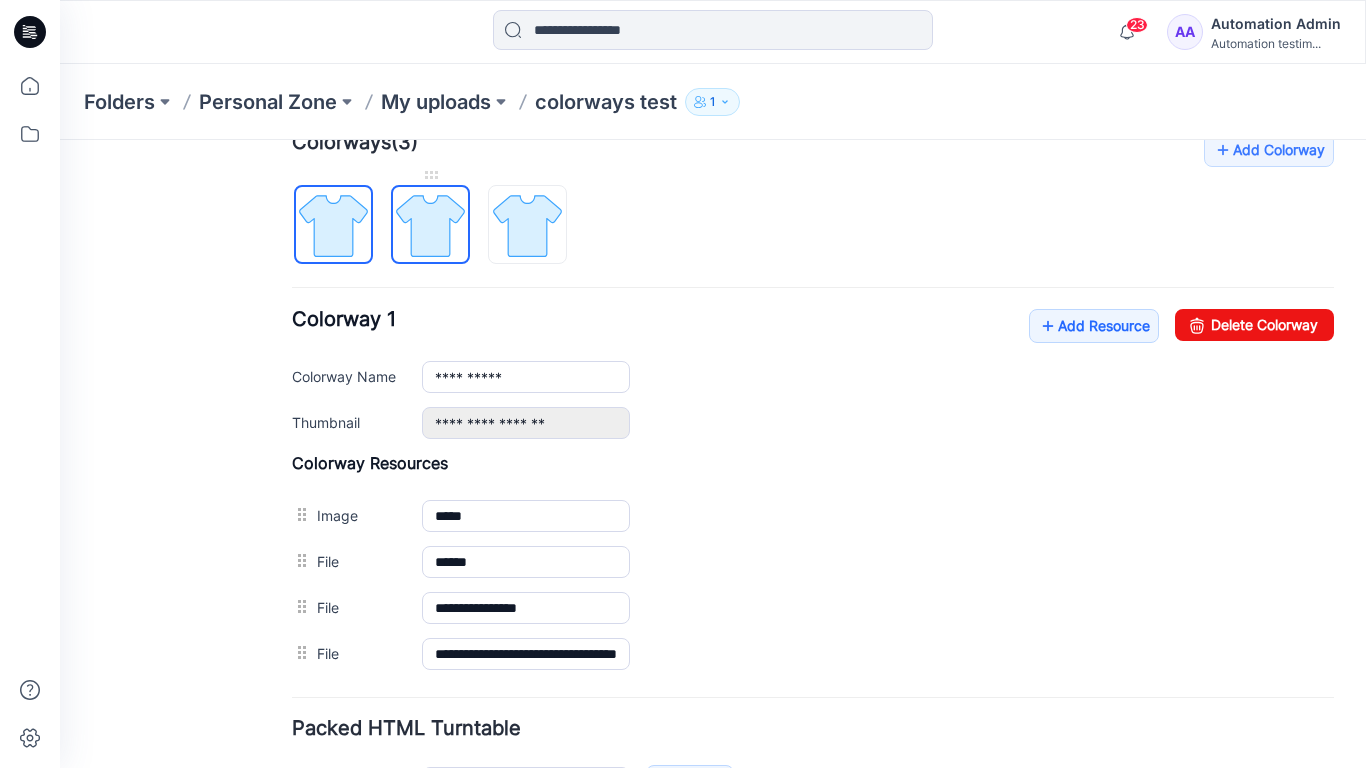 click at bounding box center (430, 225) 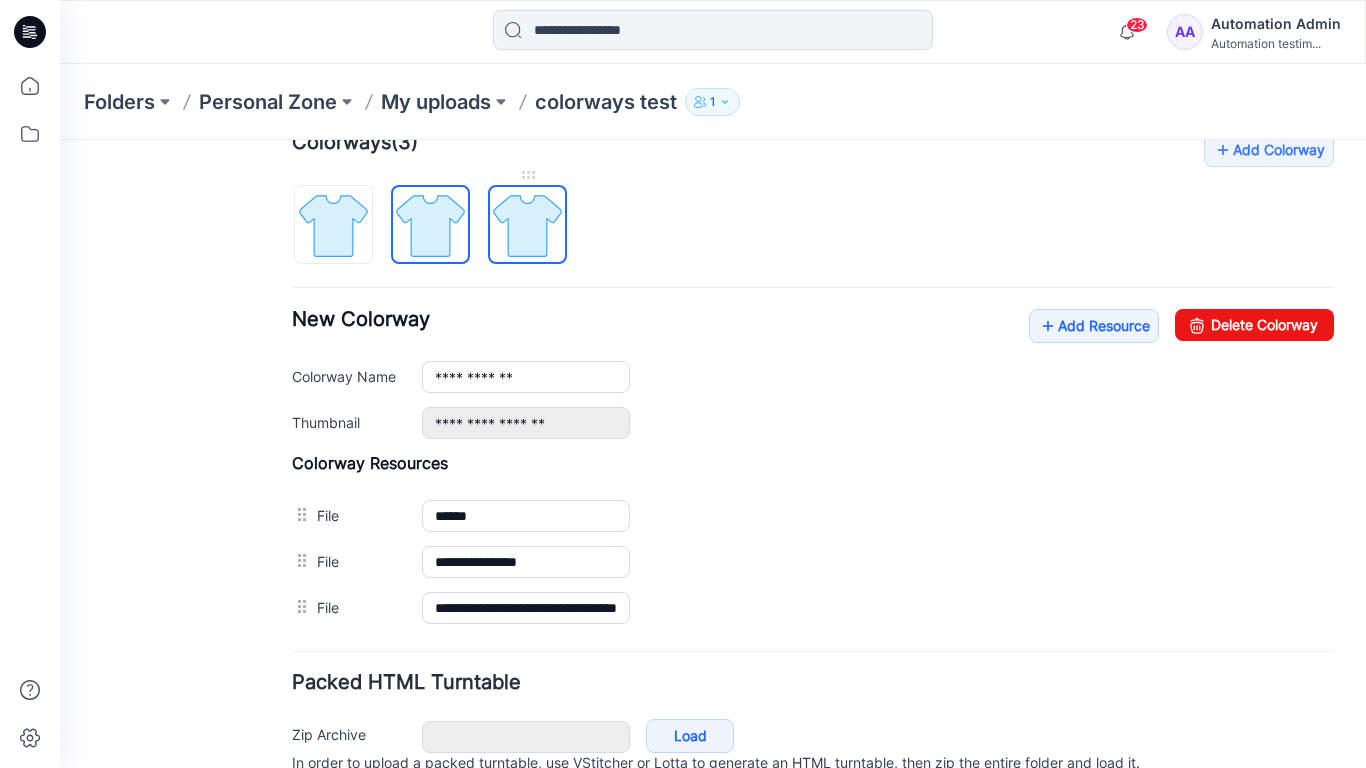 click at bounding box center (527, 225) 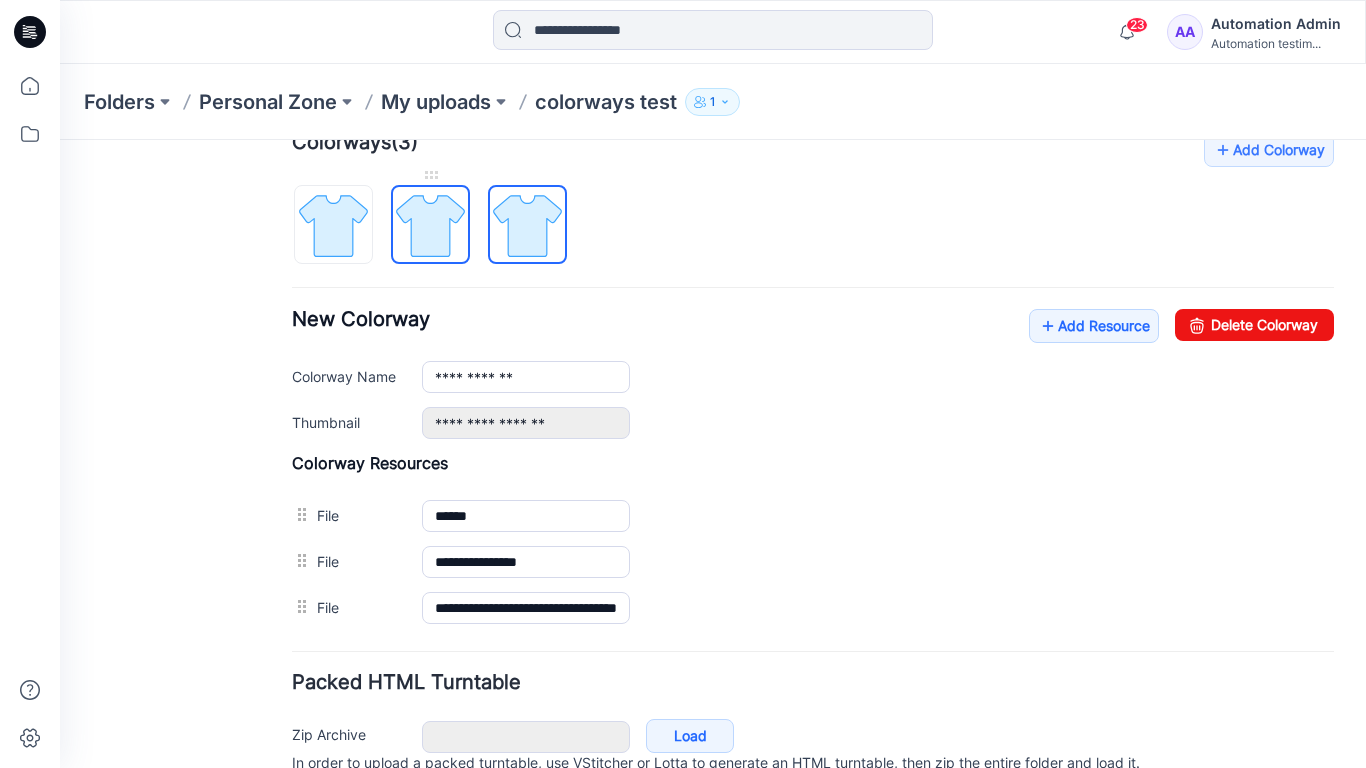 click at bounding box center [430, 225] 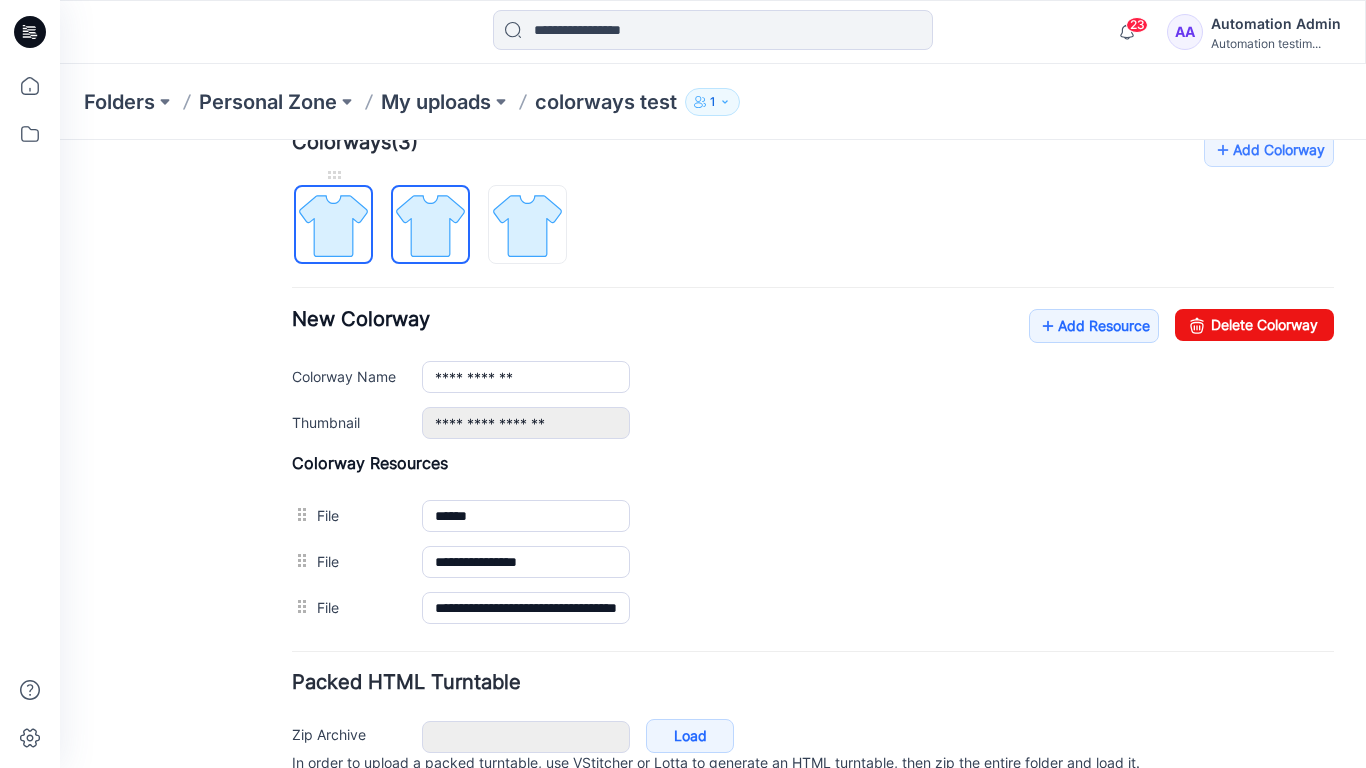 click at bounding box center (333, 225) 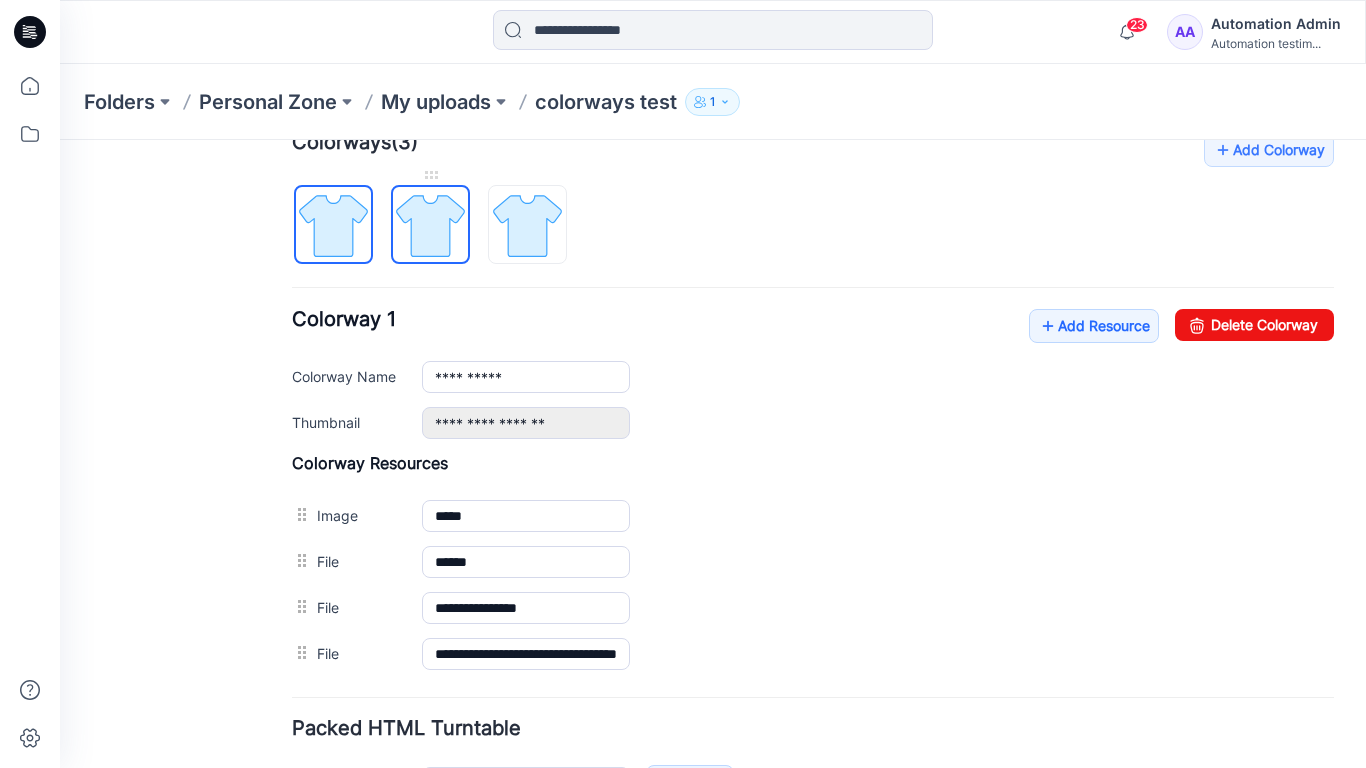 click at bounding box center (430, 225) 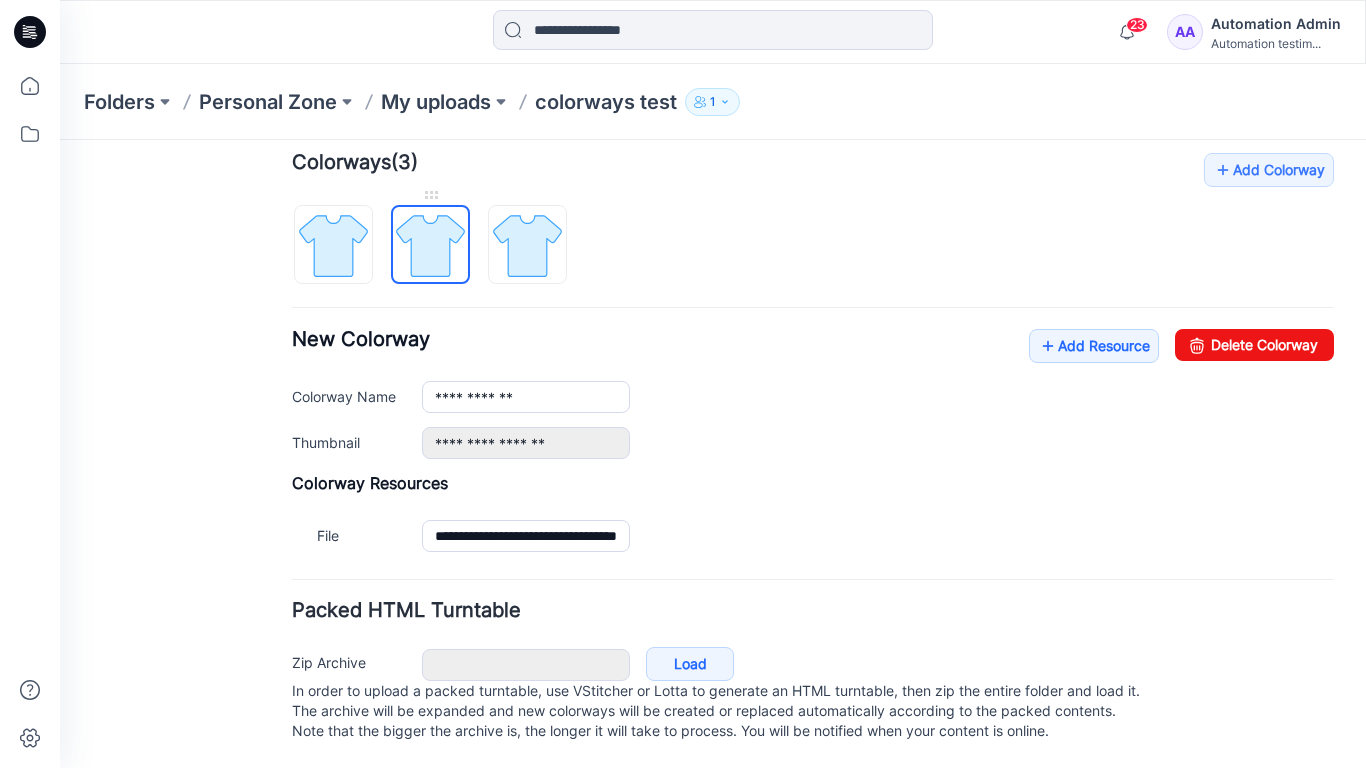 scroll, scrollTop: 532, scrollLeft: 0, axis: vertical 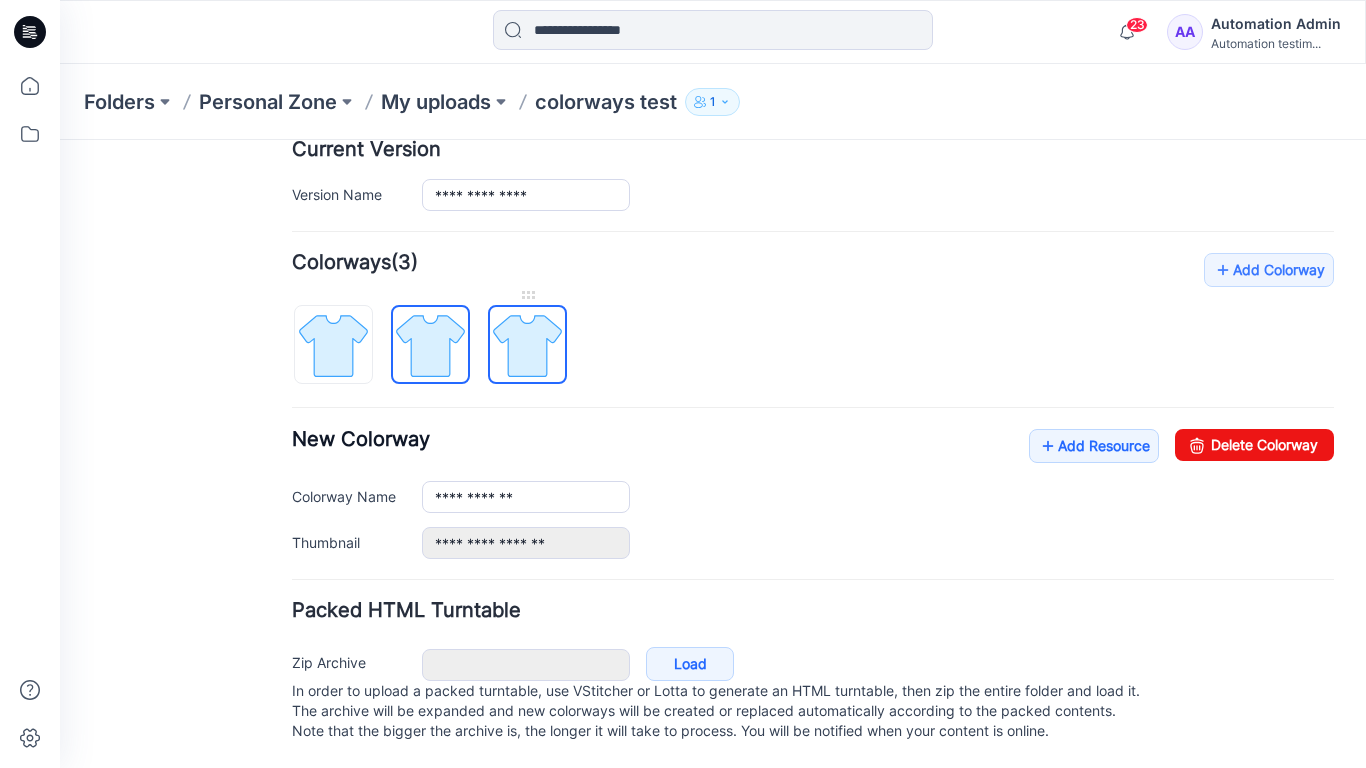 click at bounding box center [527, 345] 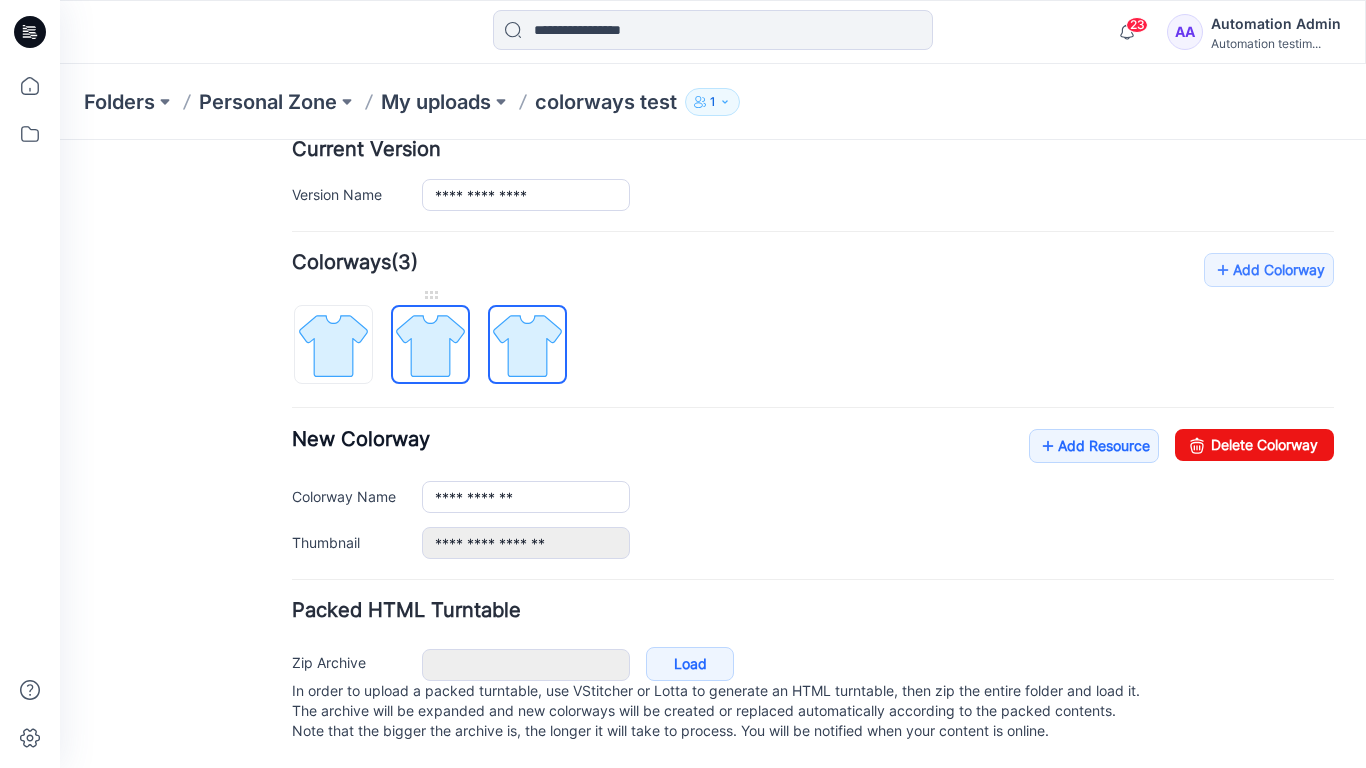 click at bounding box center [430, 345] 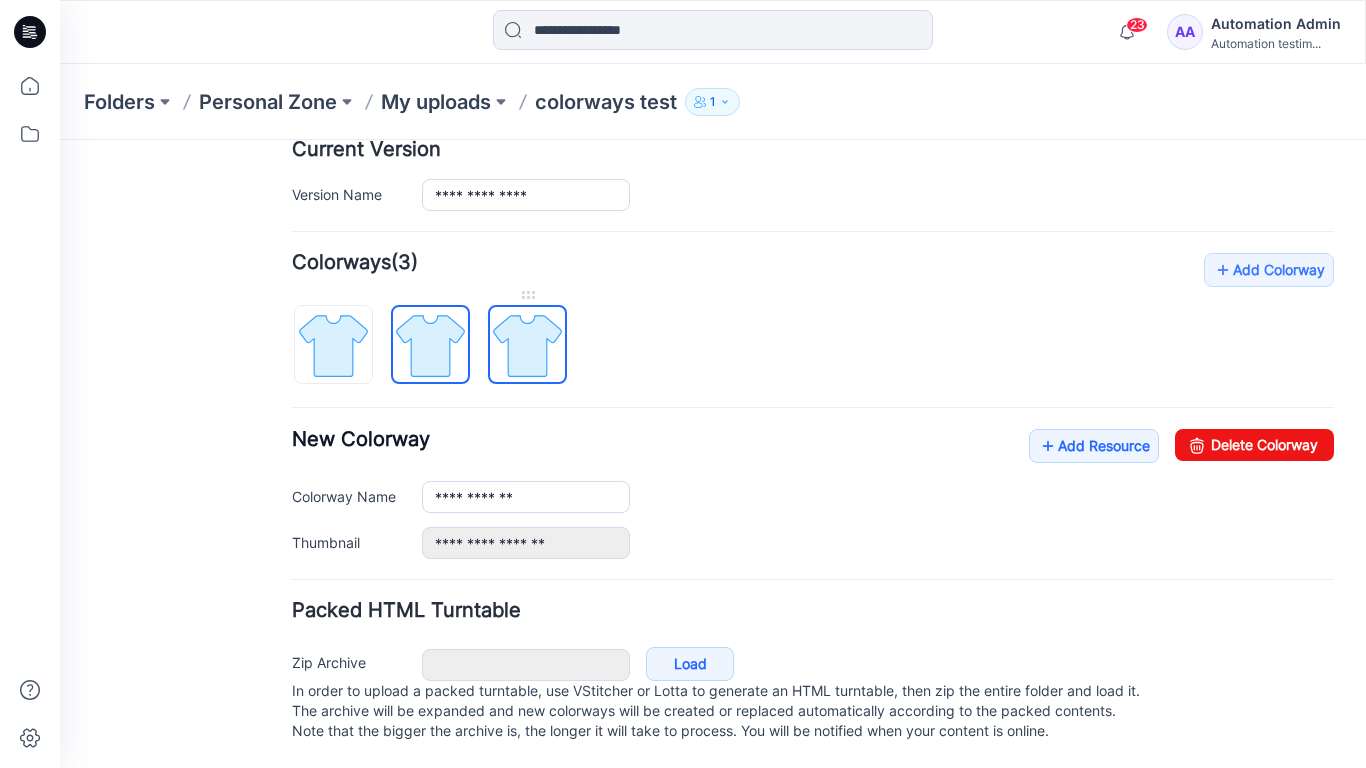 click at bounding box center [527, 345] 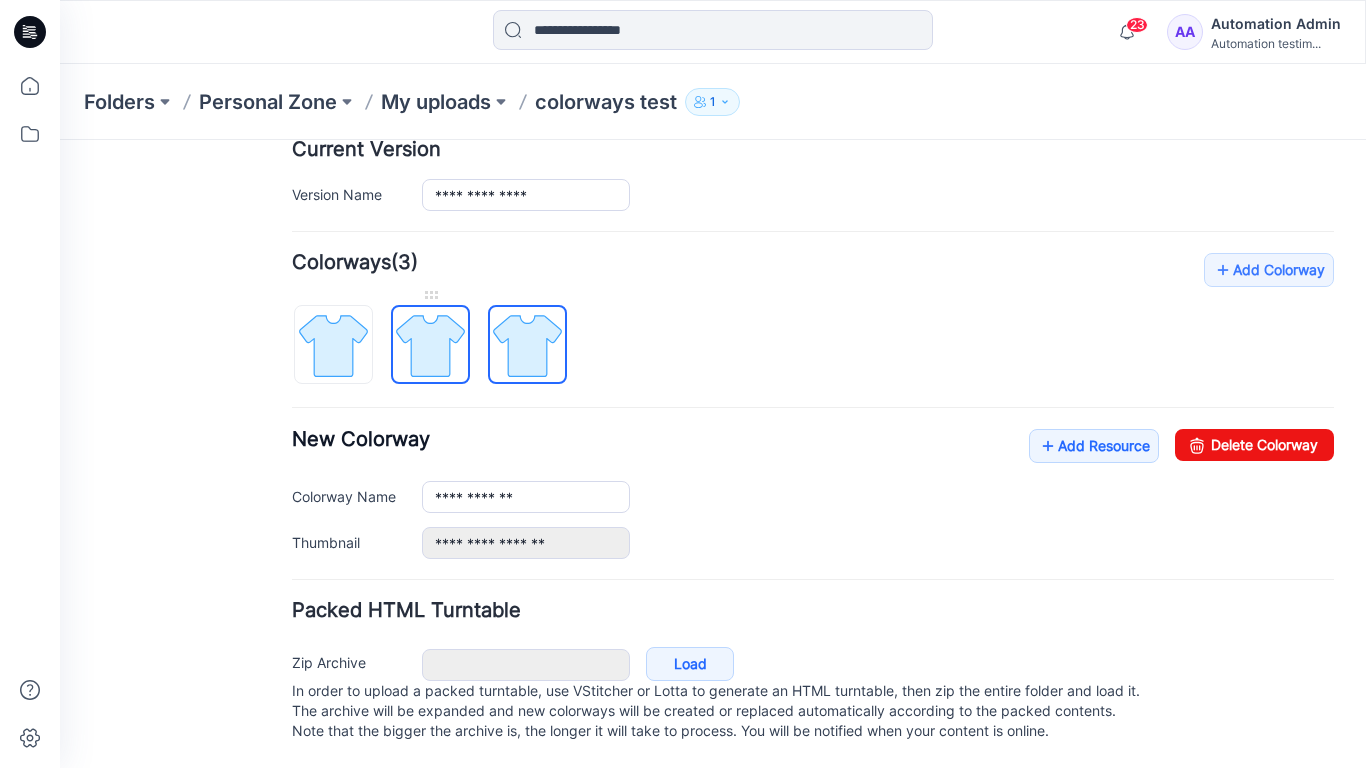 click at bounding box center (430, 345) 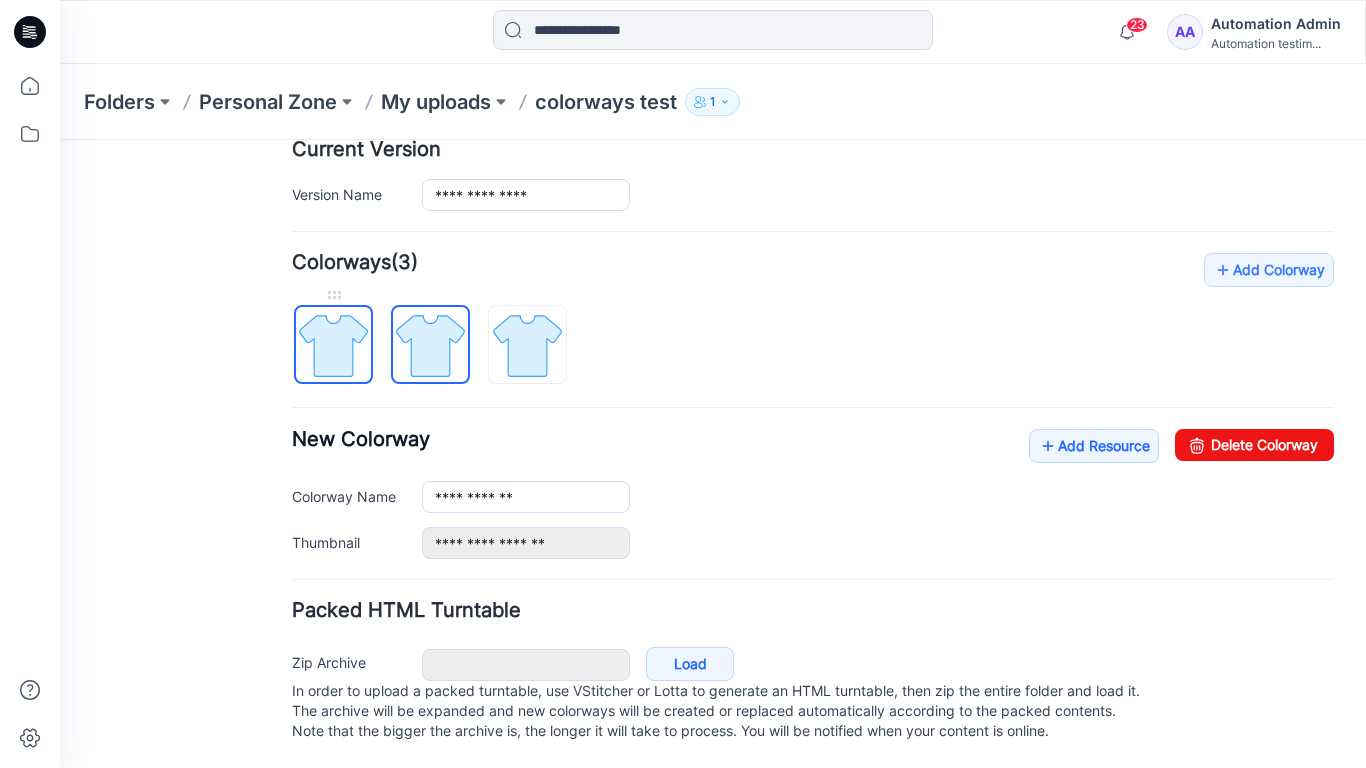 click at bounding box center [333, 345] 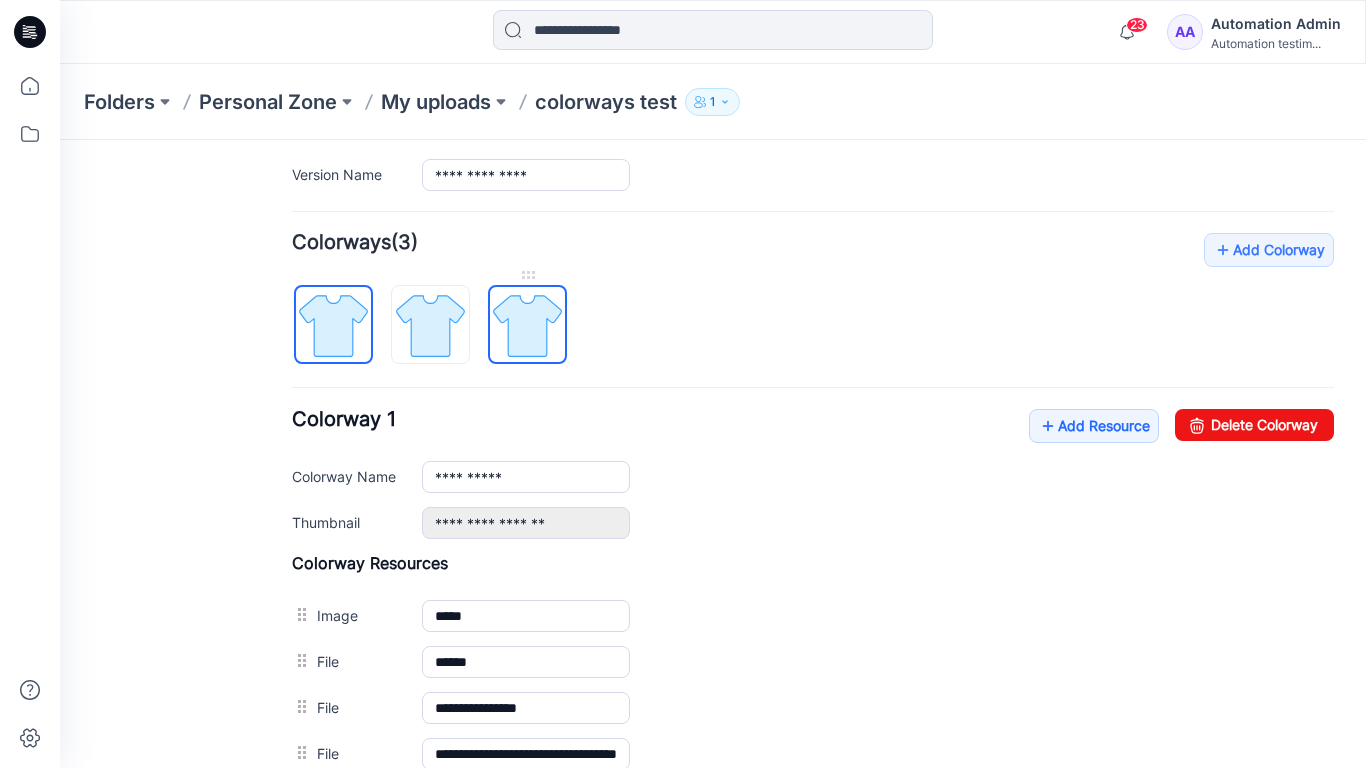 click at bounding box center (527, 325) 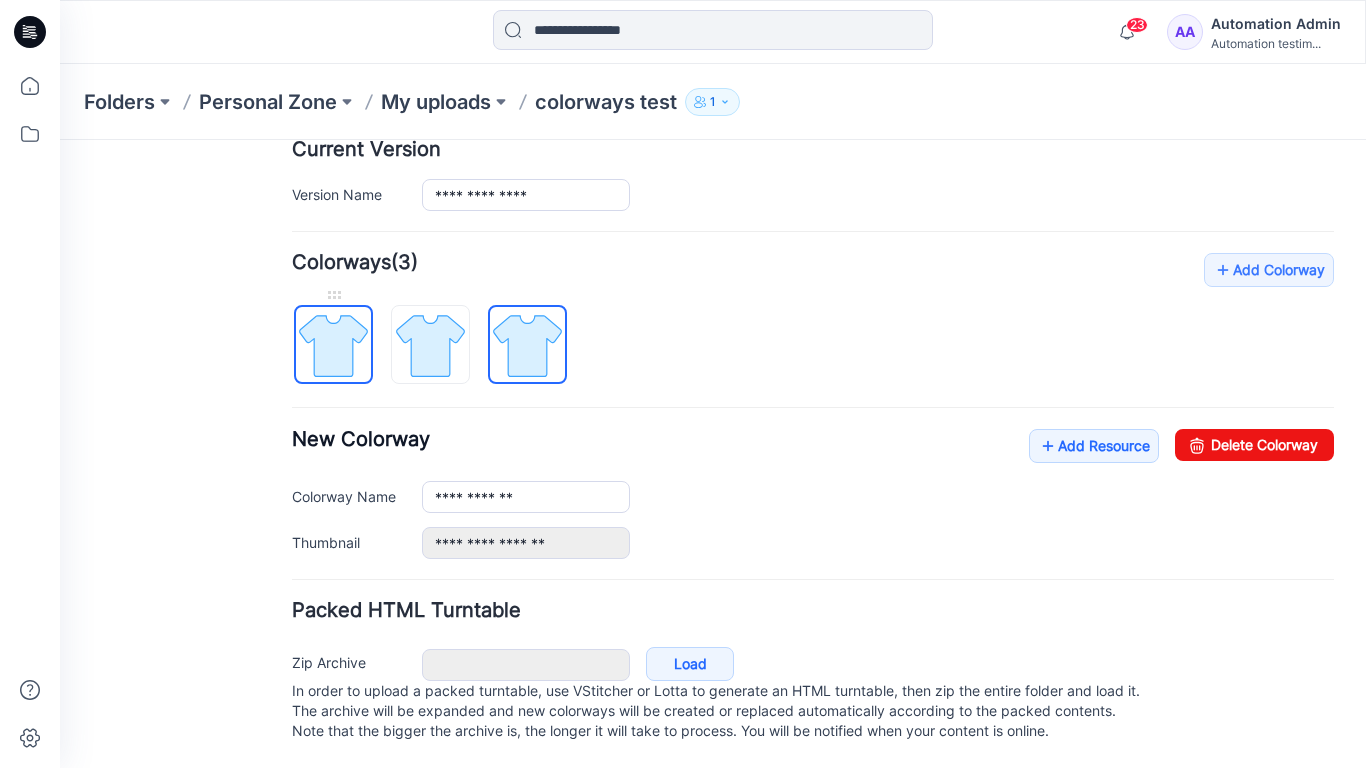 click at bounding box center (333, 345) 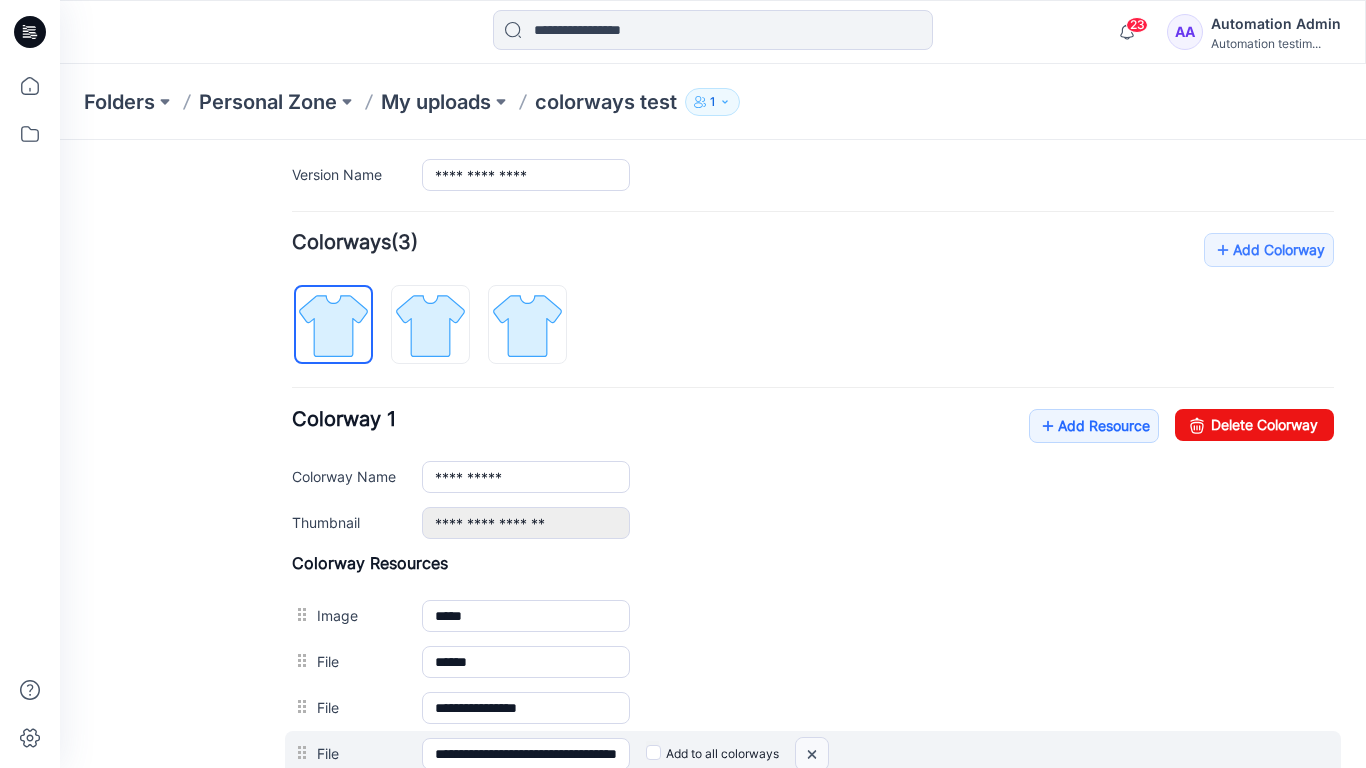 click at bounding box center (60, 140) 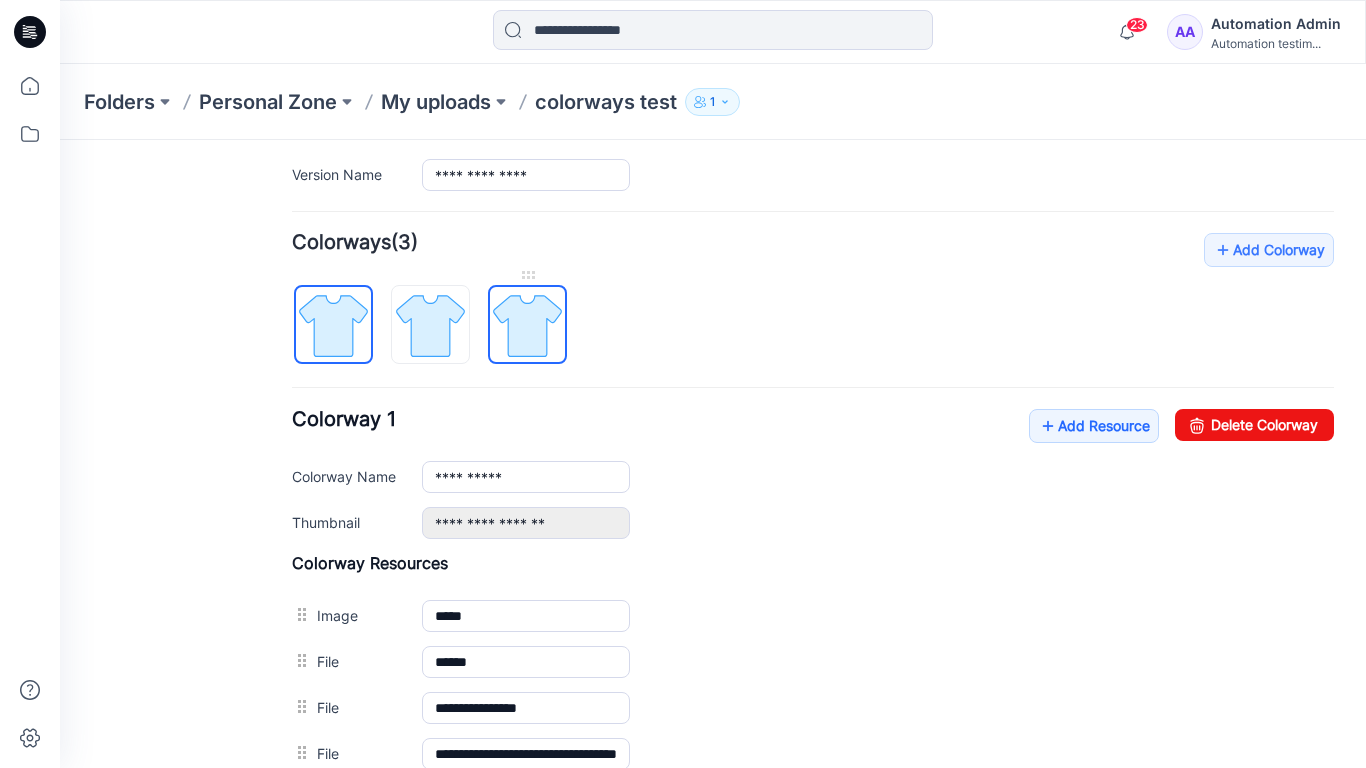 click at bounding box center [527, 325] 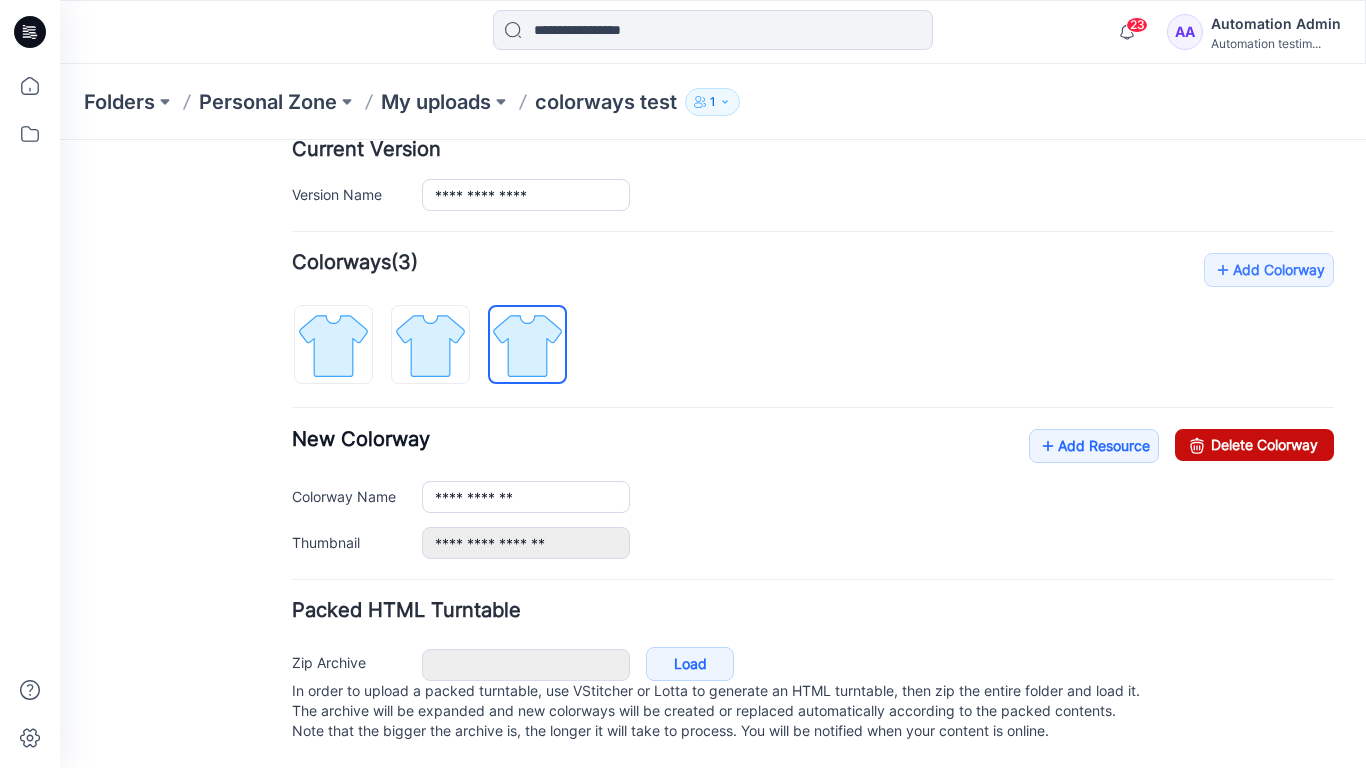 click on "Delete Colorway" at bounding box center (1254, 445) 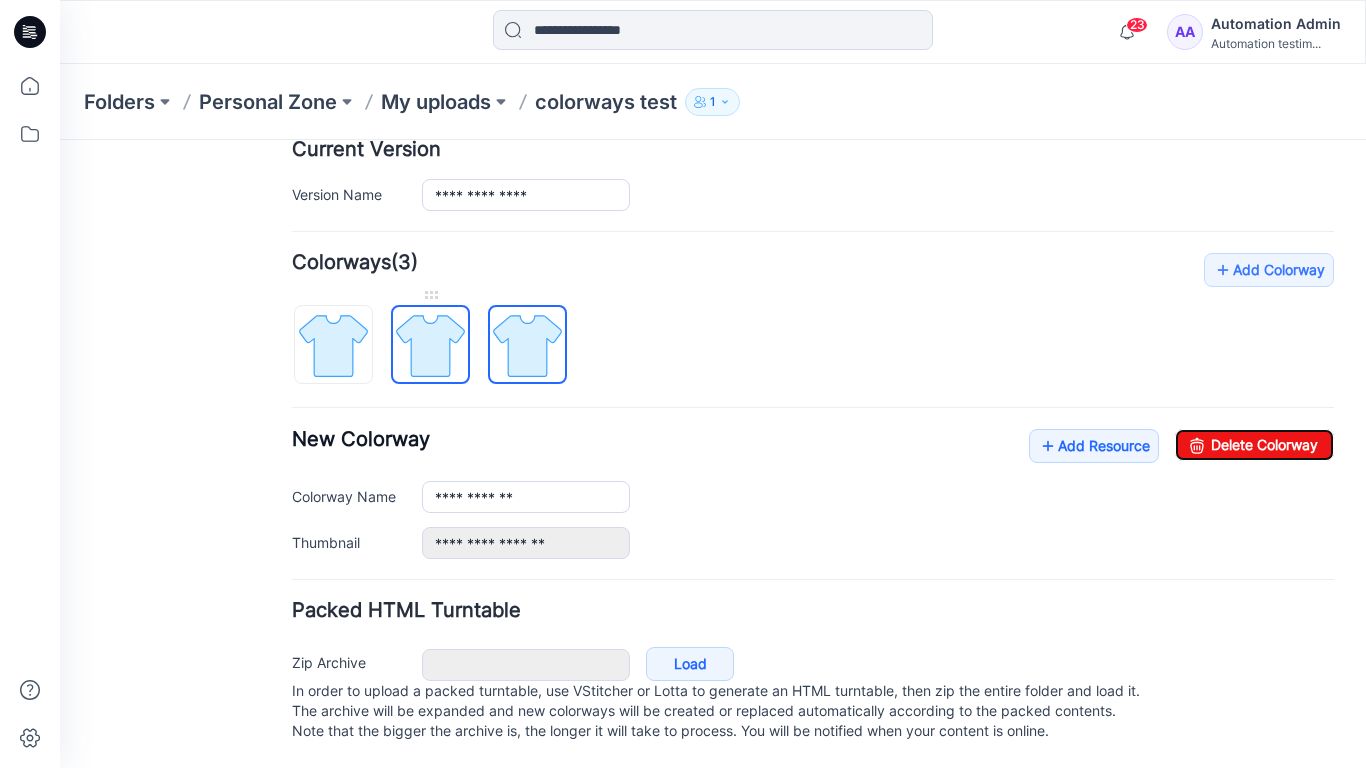 click at bounding box center (430, 345) 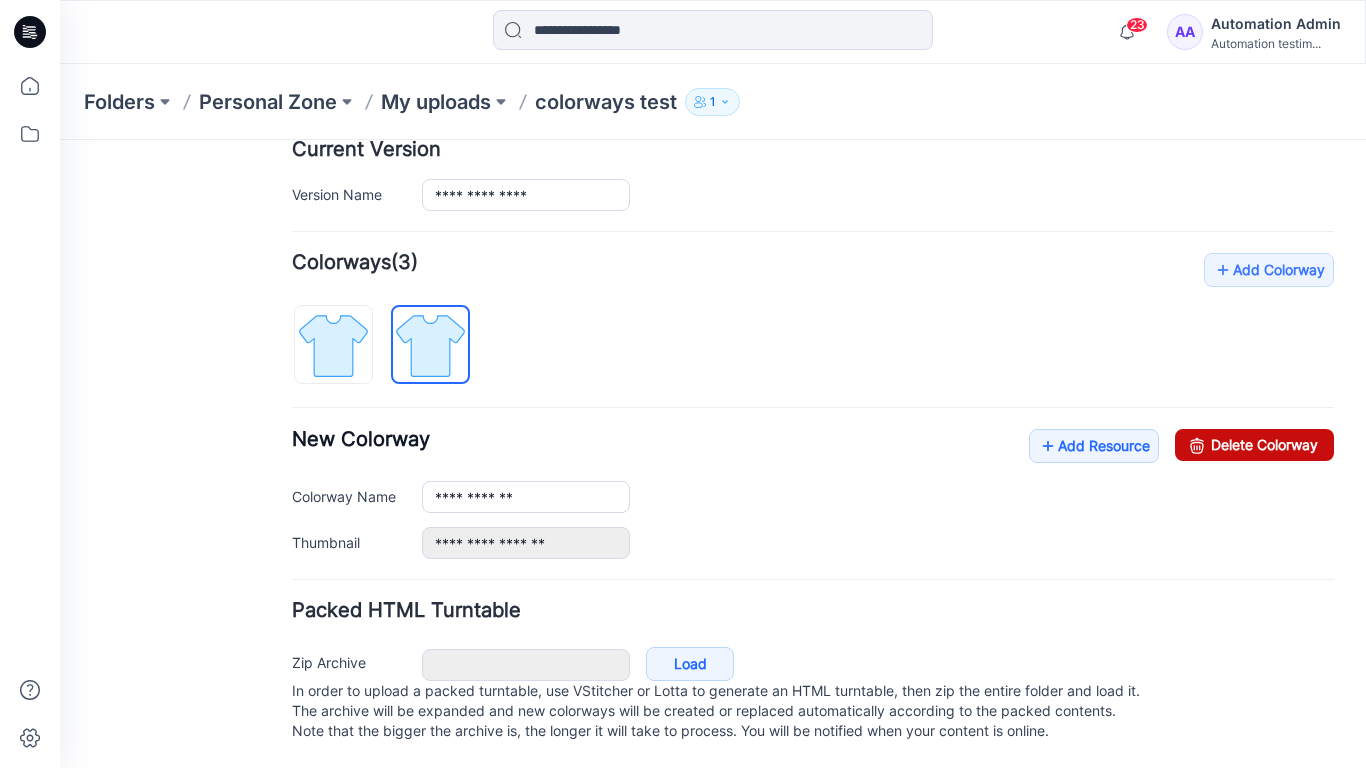 click on "Delete Colorway" at bounding box center [1254, 445] 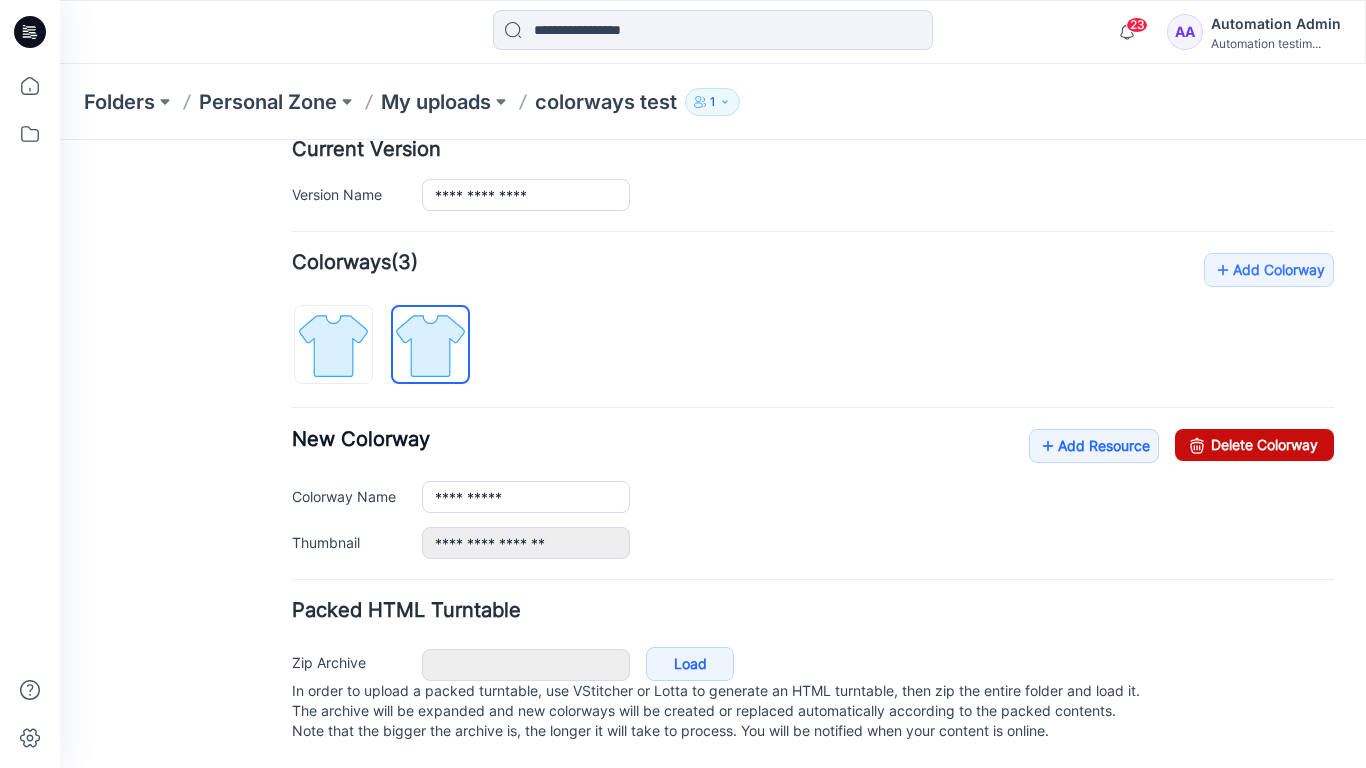 scroll, scrollTop: 0, scrollLeft: 0, axis: both 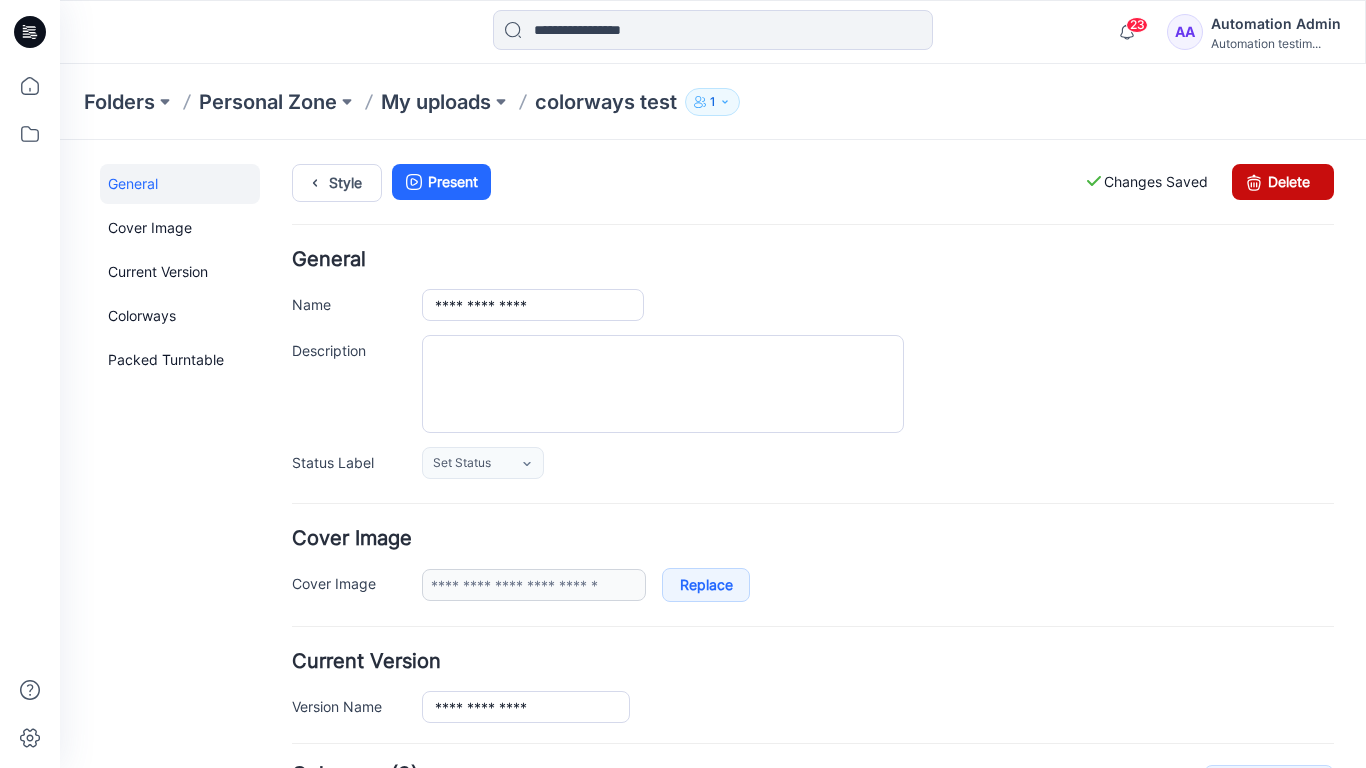 click on "Delete" at bounding box center [1283, 182] 